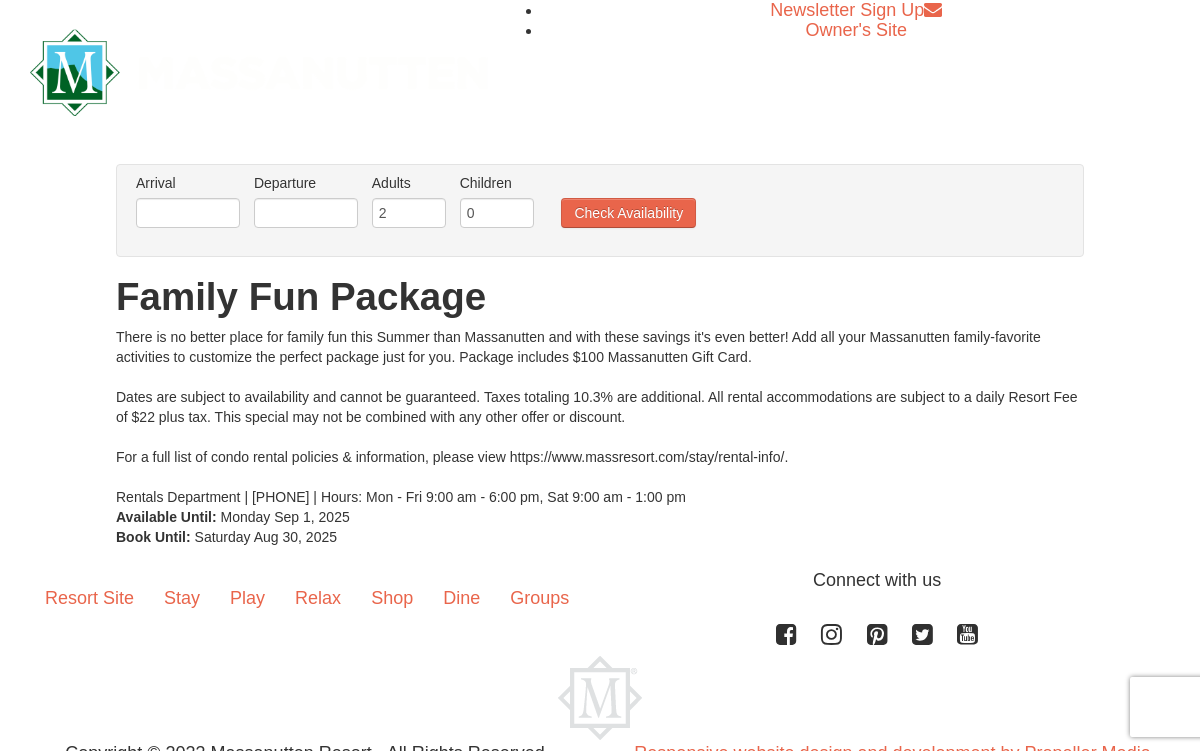 scroll, scrollTop: 0, scrollLeft: 0, axis: both 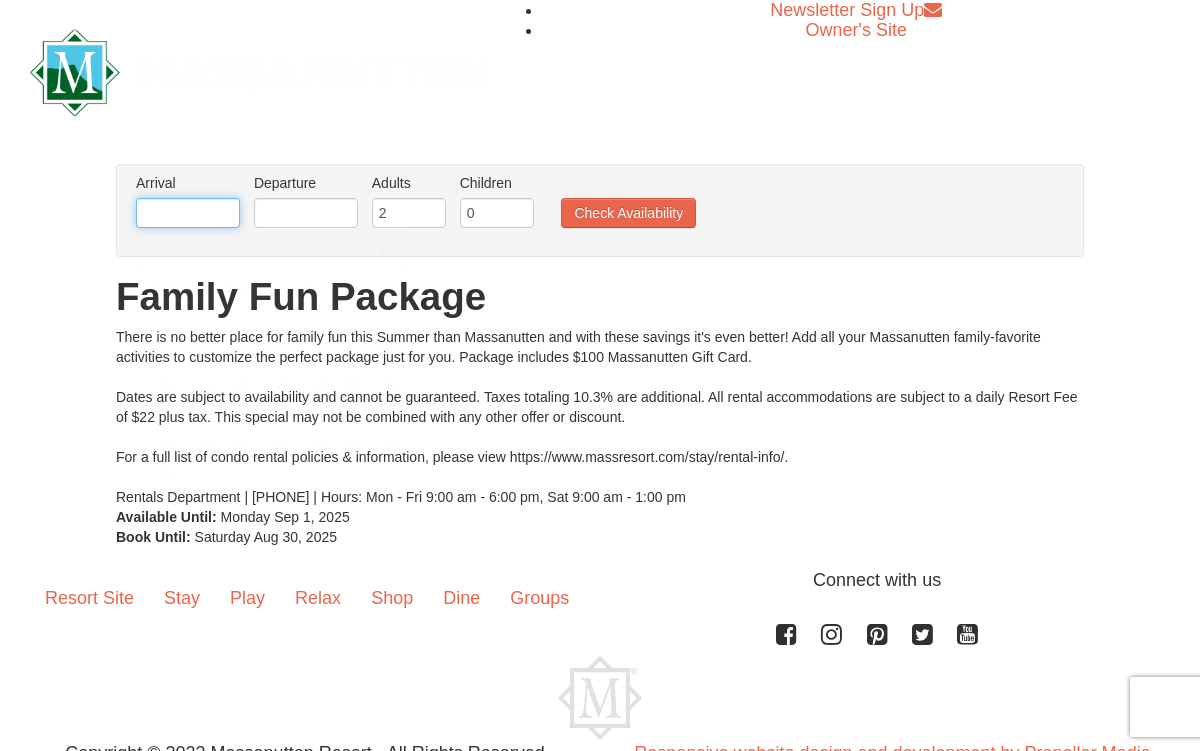 click at bounding box center [188, 213] 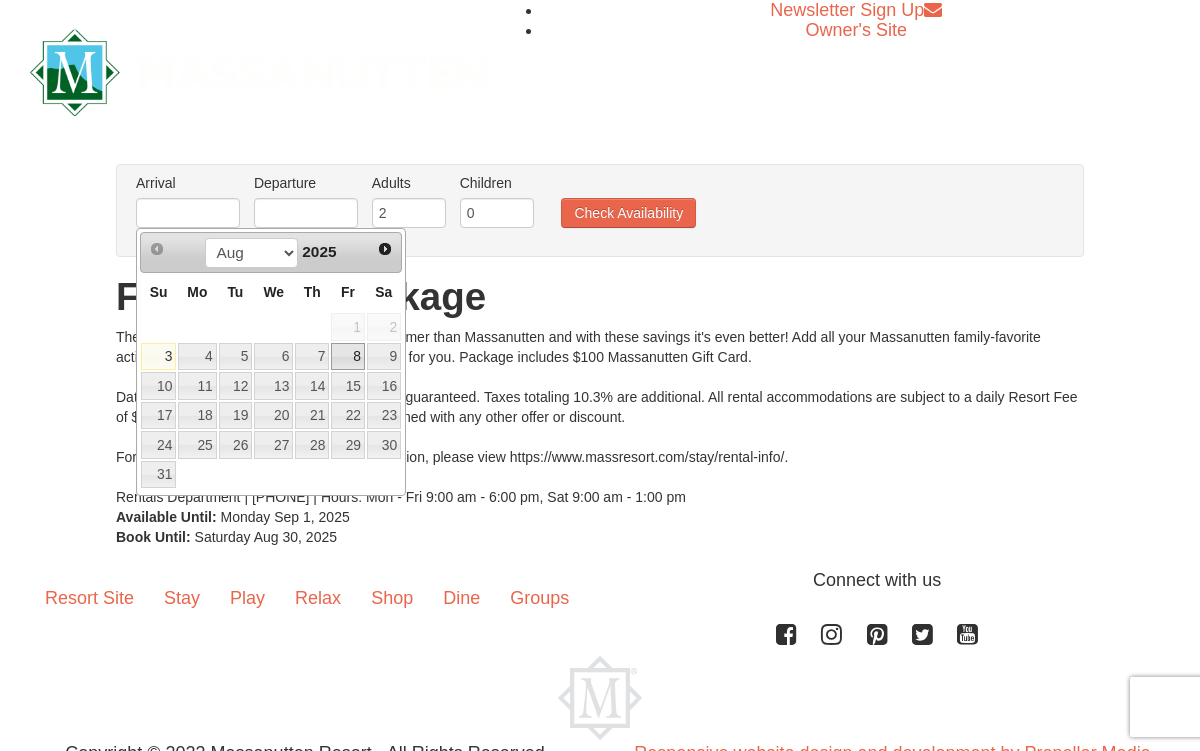 click on "8" at bounding box center (348, 357) 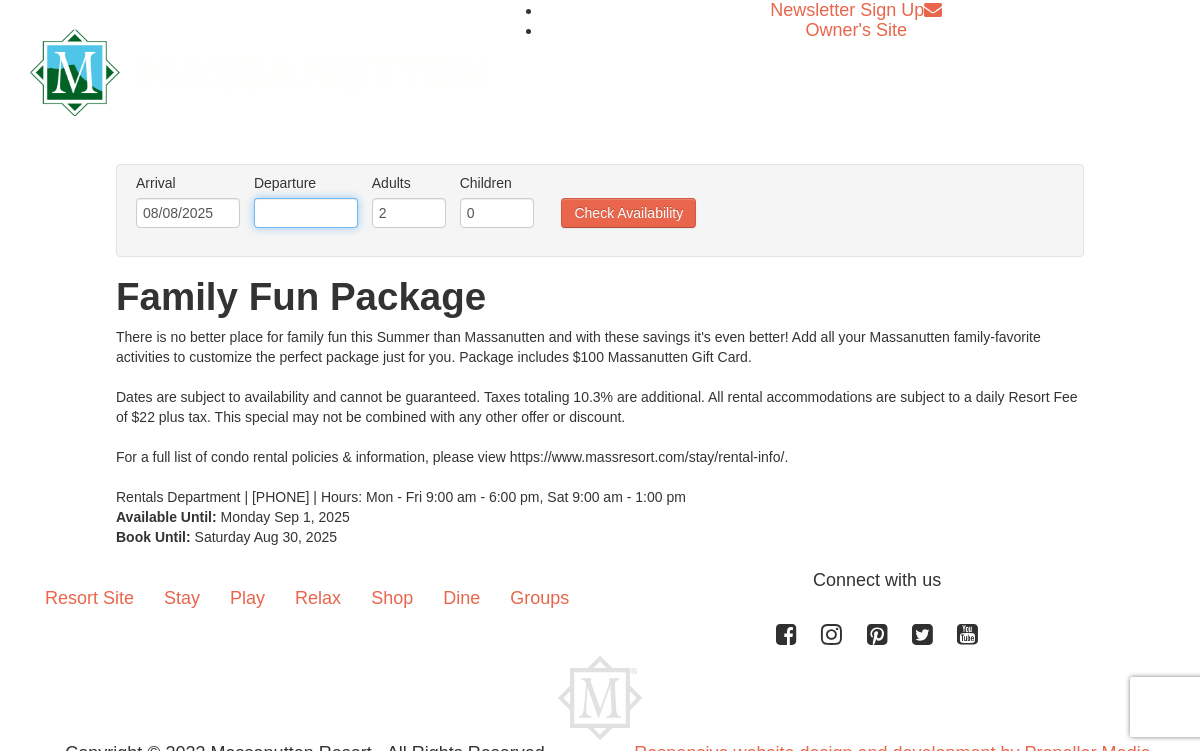 click at bounding box center [306, 213] 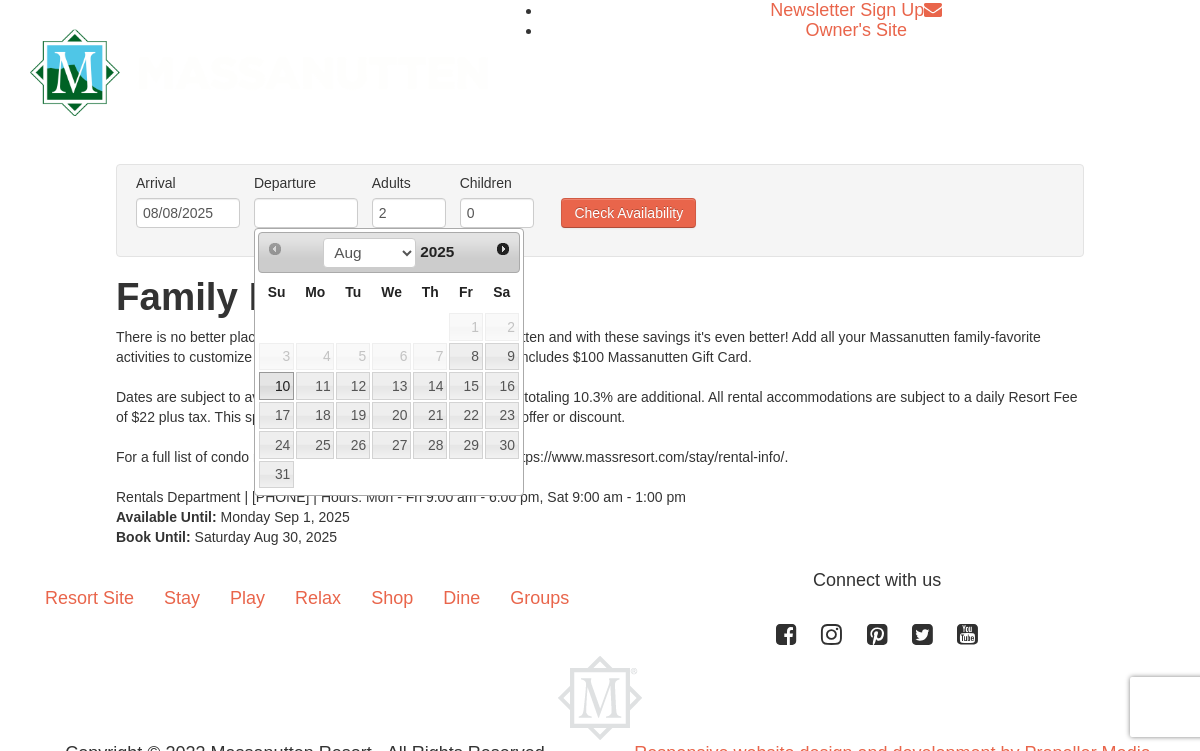 click on "10" at bounding box center [276, 386] 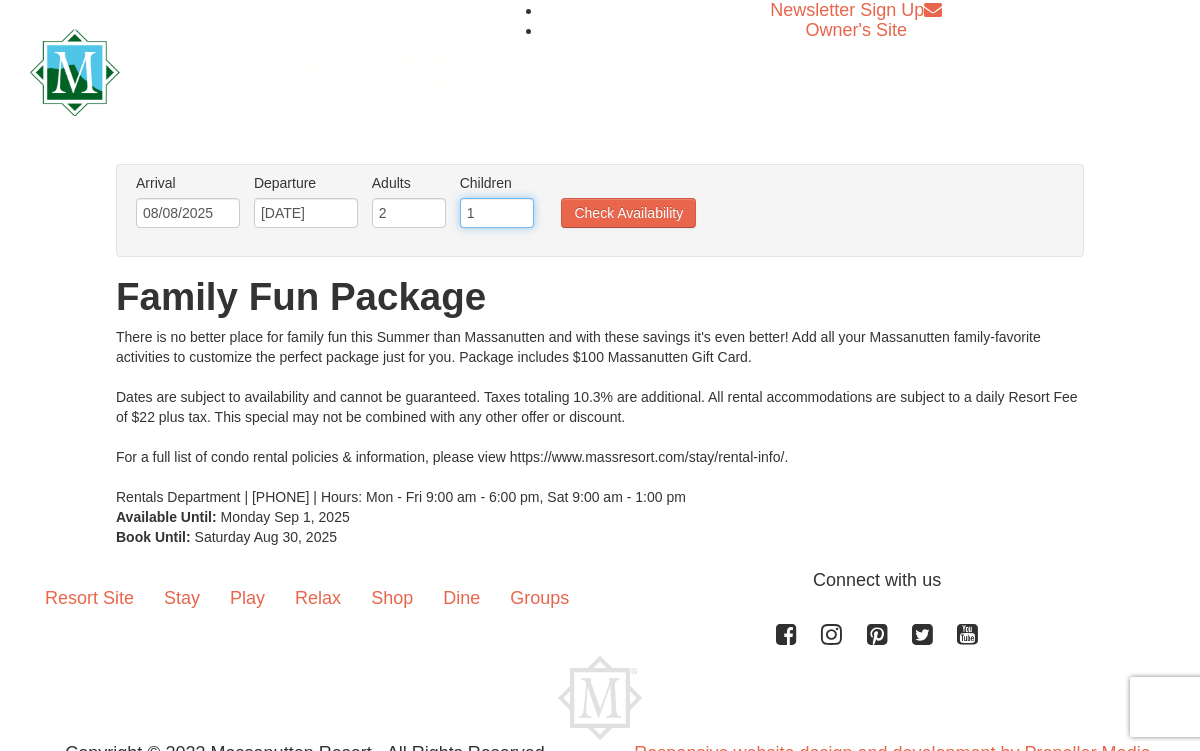 click on "1" at bounding box center (497, 213) 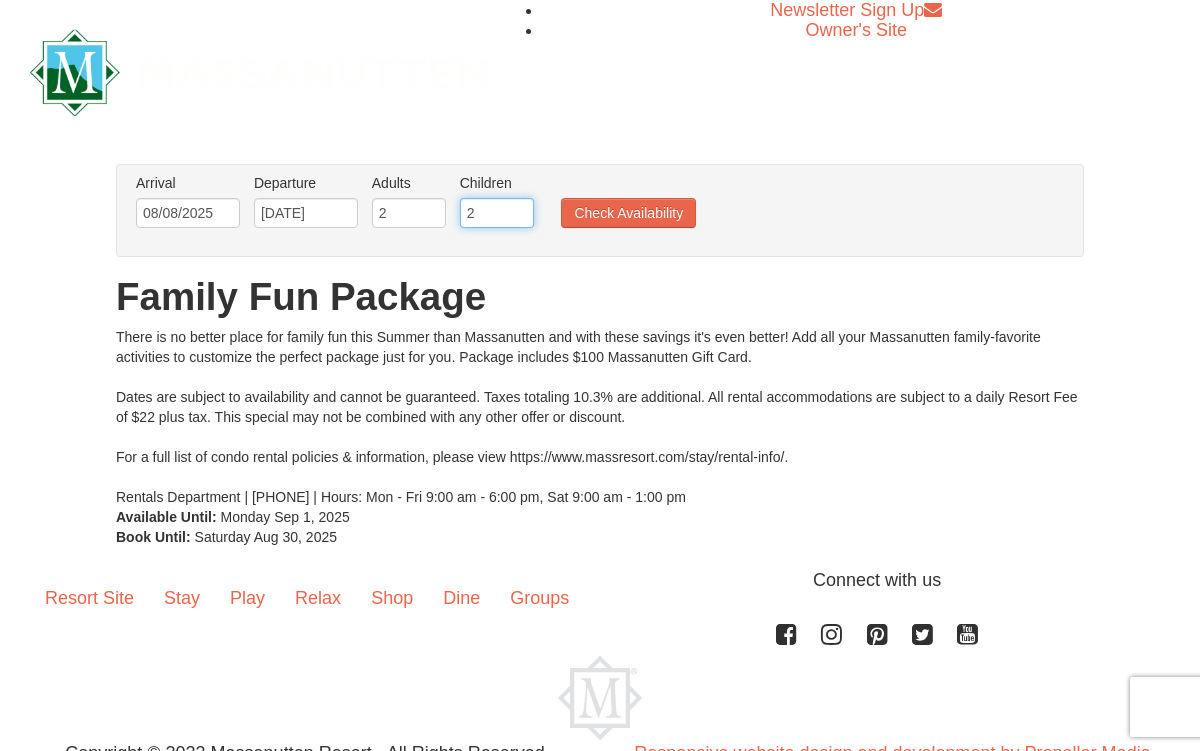 type on "2" 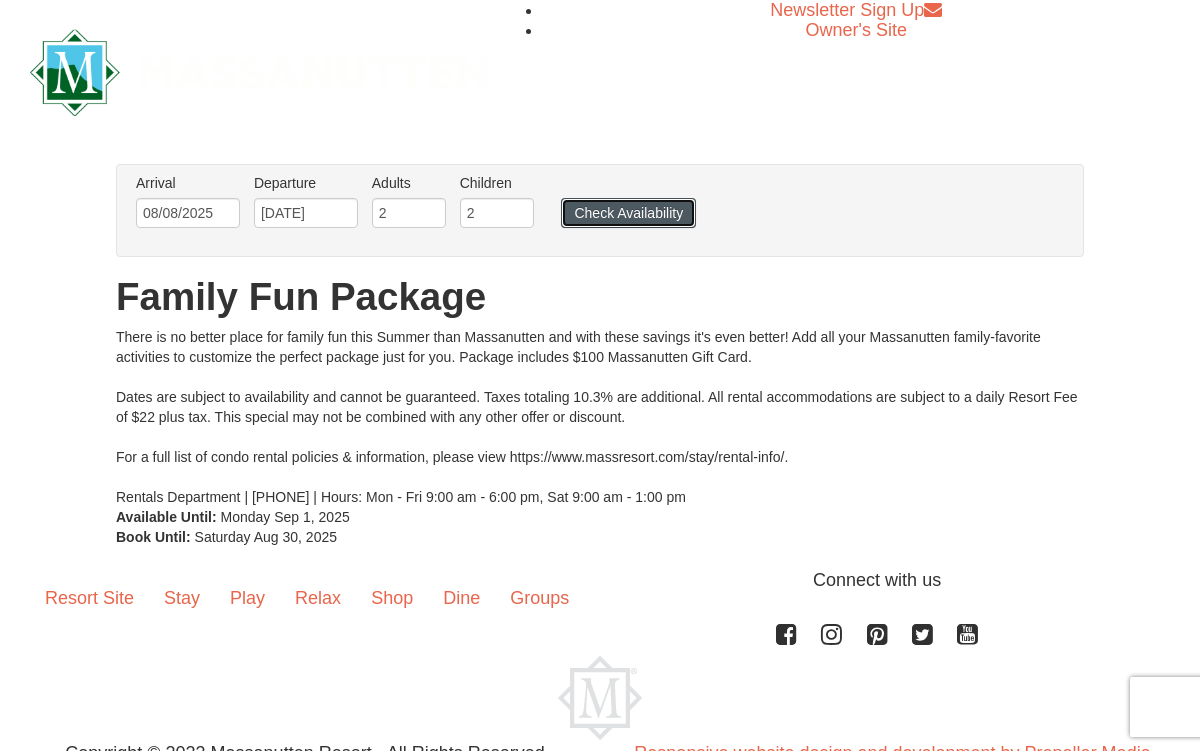 click on "Check Availability" at bounding box center [628, 213] 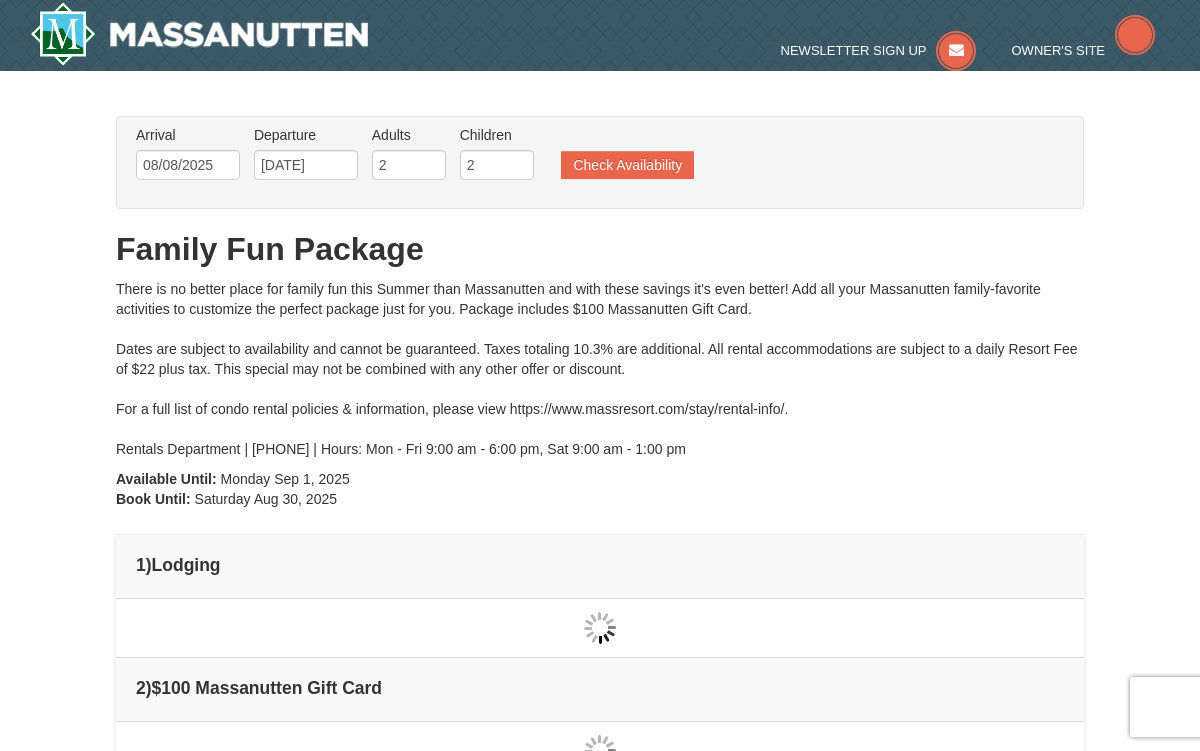 scroll, scrollTop: 0, scrollLeft: 0, axis: both 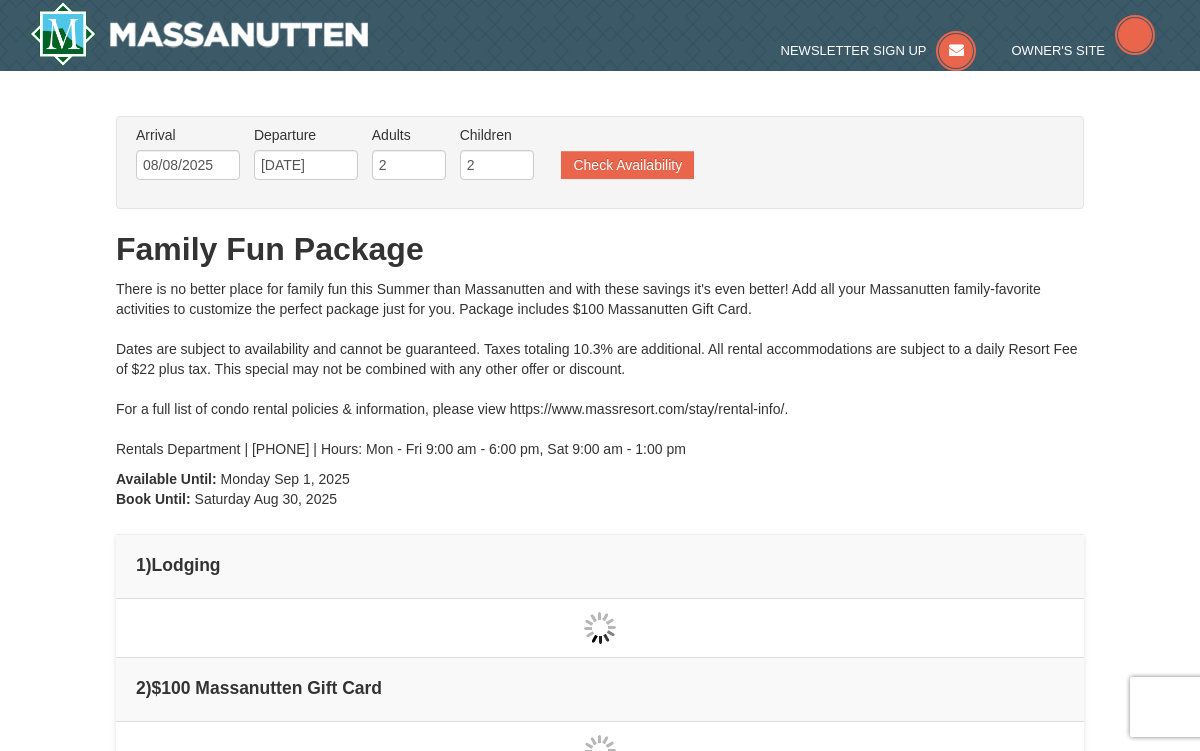 type on "08/08/2025" 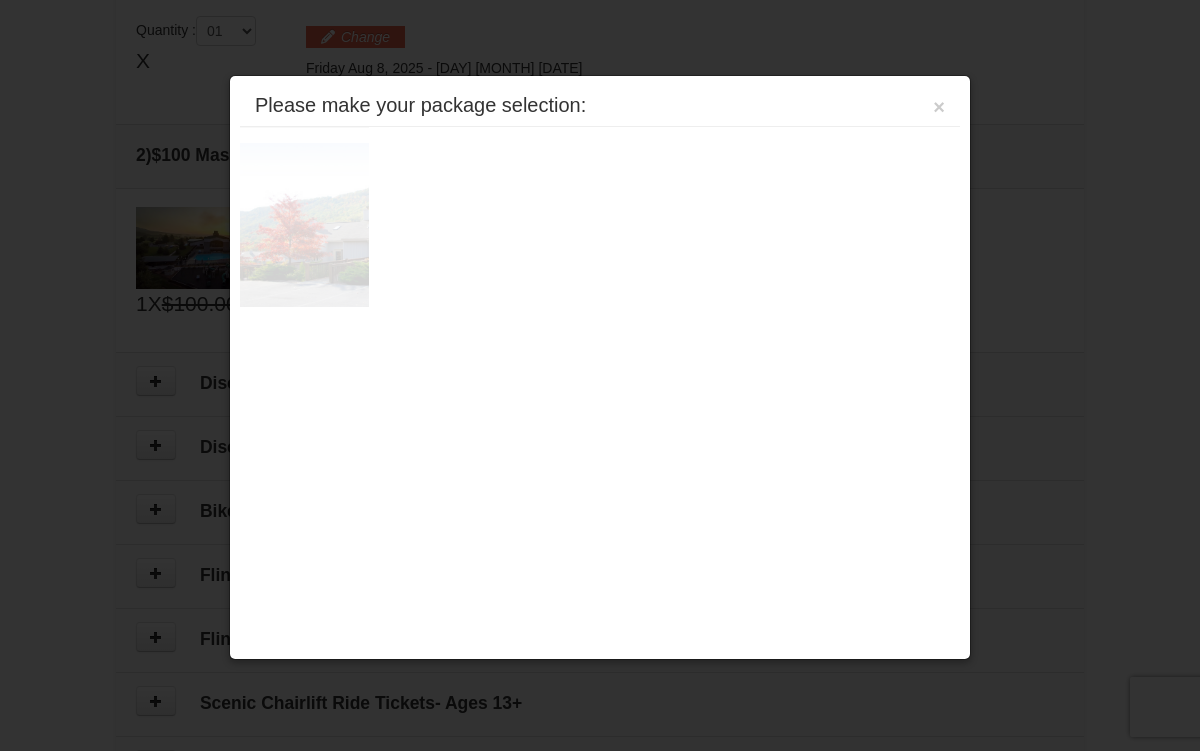 scroll, scrollTop: 611, scrollLeft: 0, axis: vertical 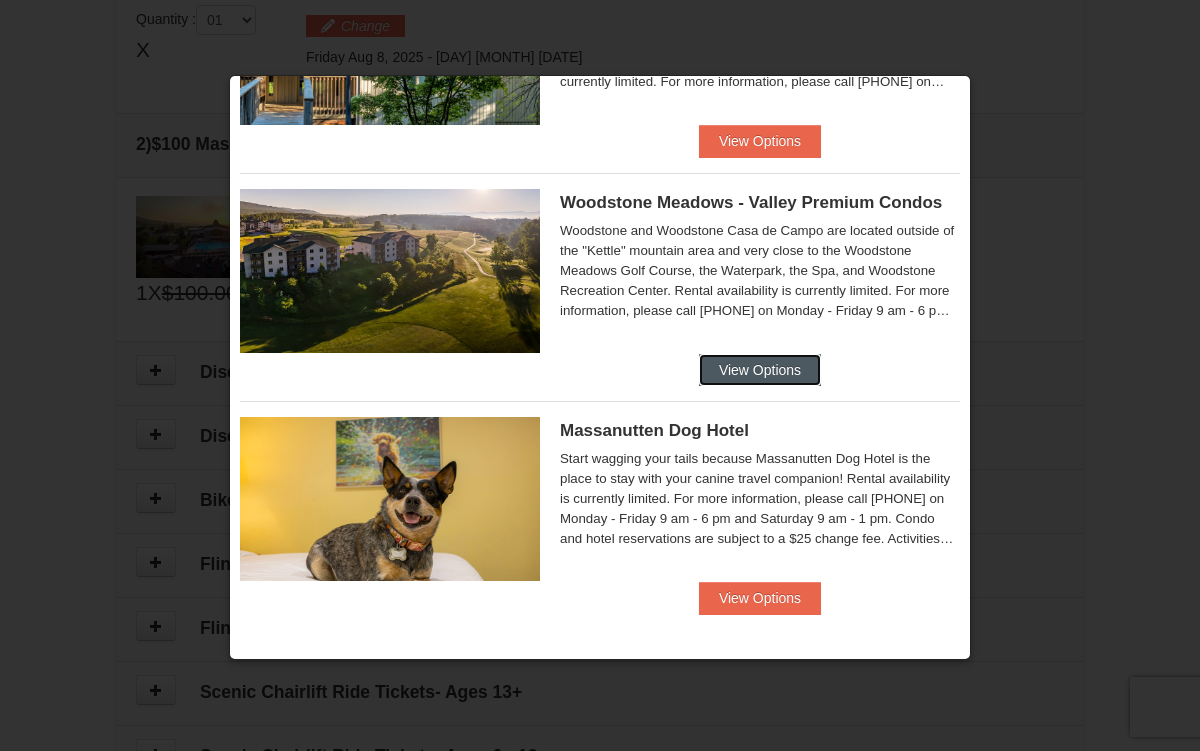 click on "View Options" at bounding box center (760, 370) 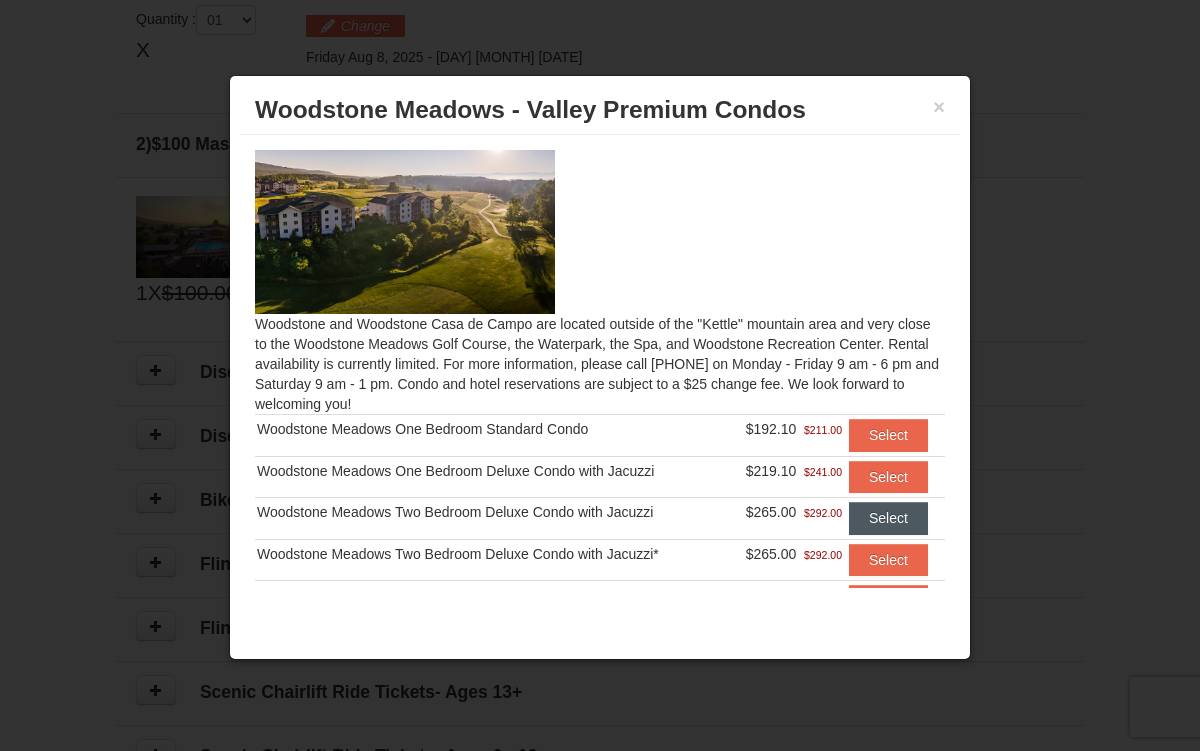 scroll, scrollTop: 110, scrollLeft: 0, axis: vertical 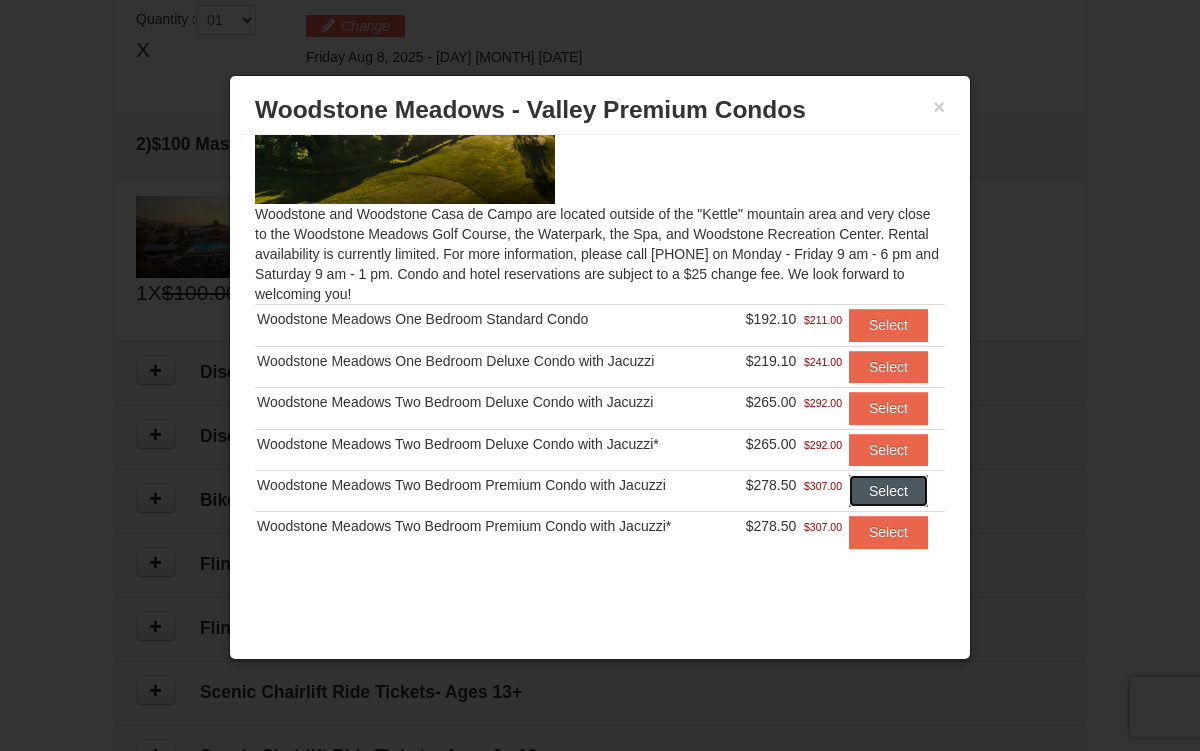 click on "Select" at bounding box center [888, 491] 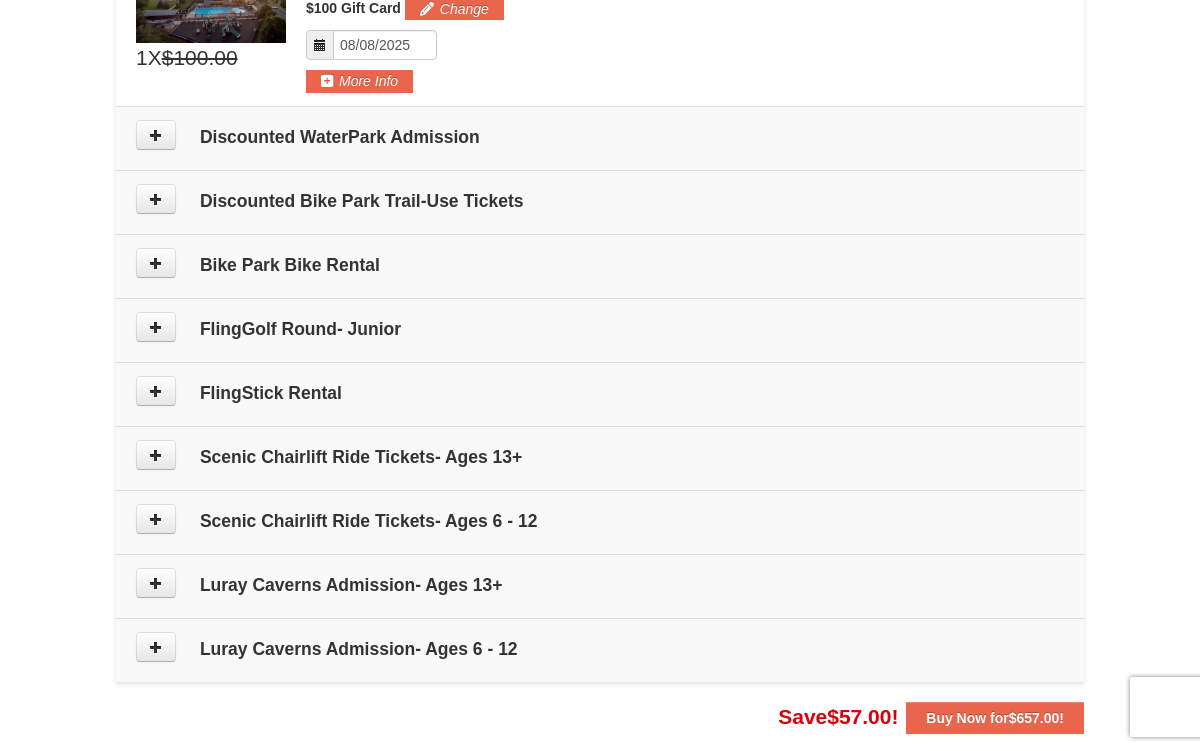 scroll, scrollTop: 925, scrollLeft: 0, axis: vertical 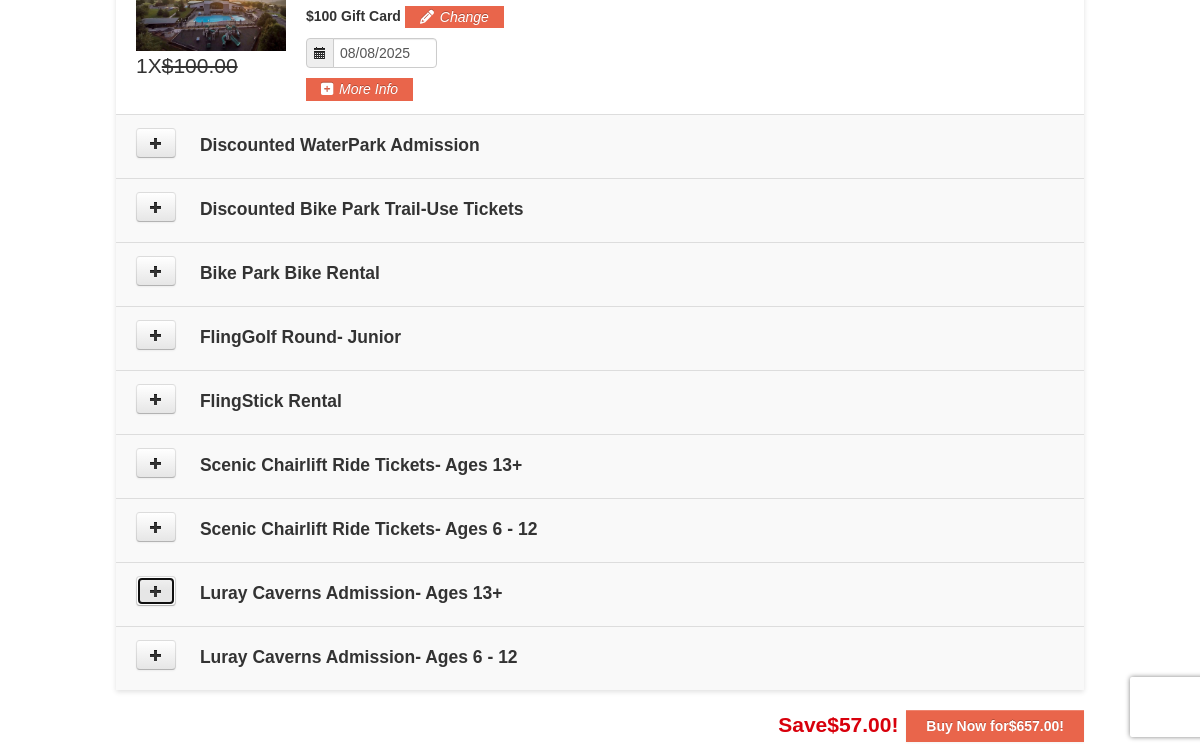 click at bounding box center [156, 591] 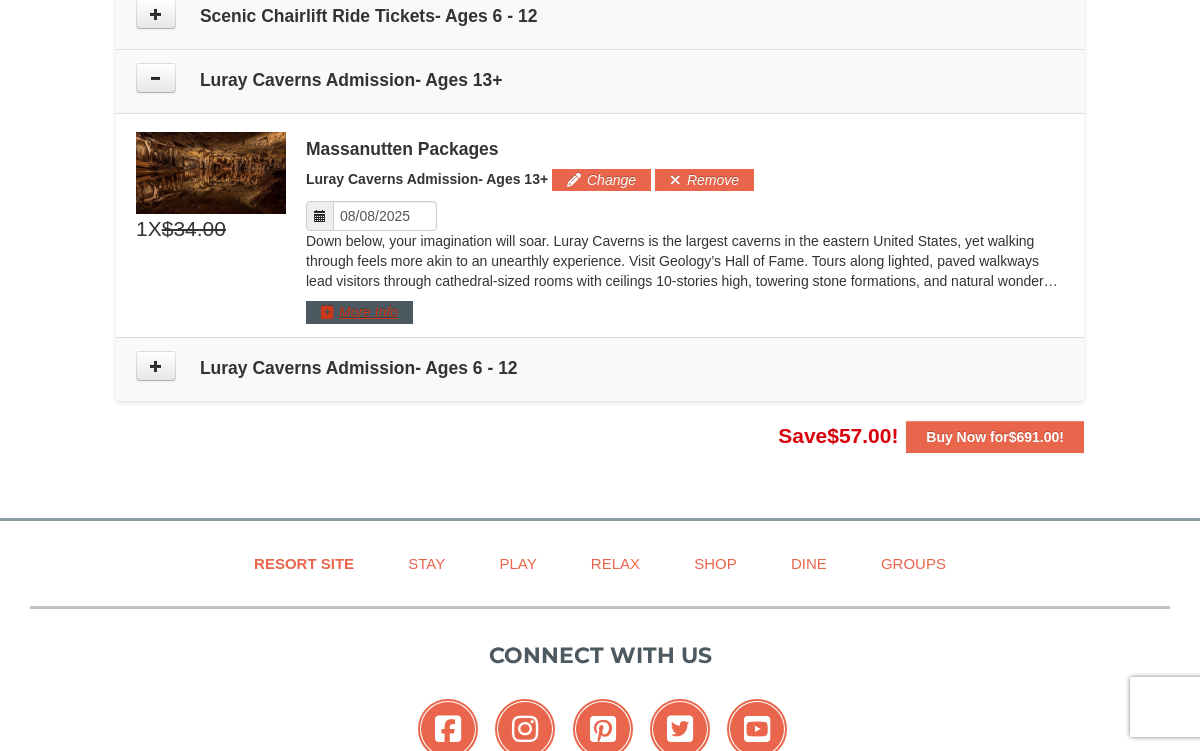 scroll, scrollTop: 1435, scrollLeft: 0, axis: vertical 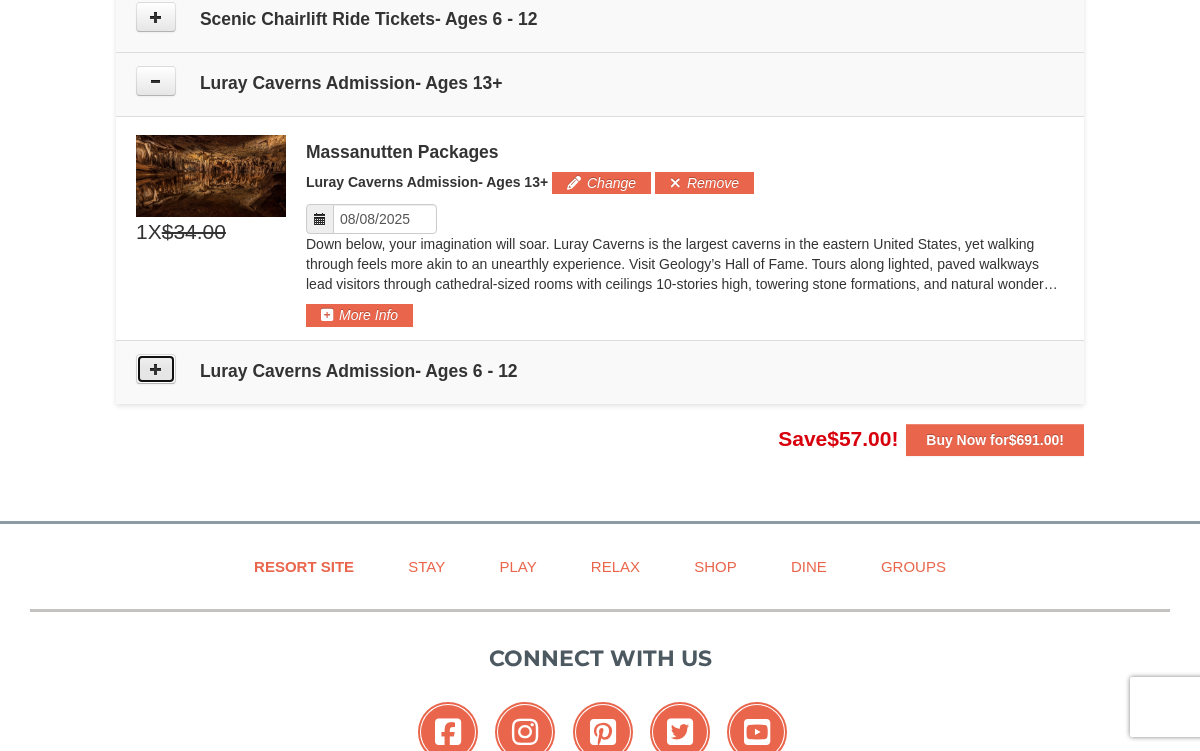 click at bounding box center (156, 369) 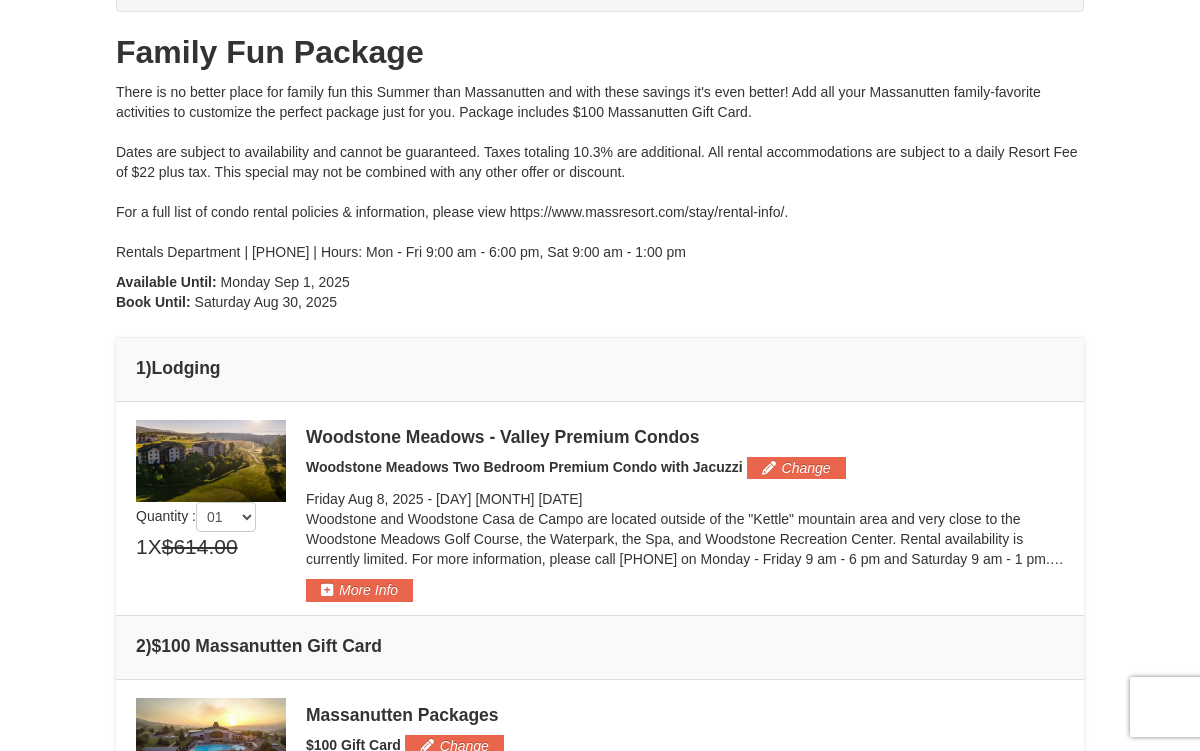 scroll, scrollTop: 0, scrollLeft: 0, axis: both 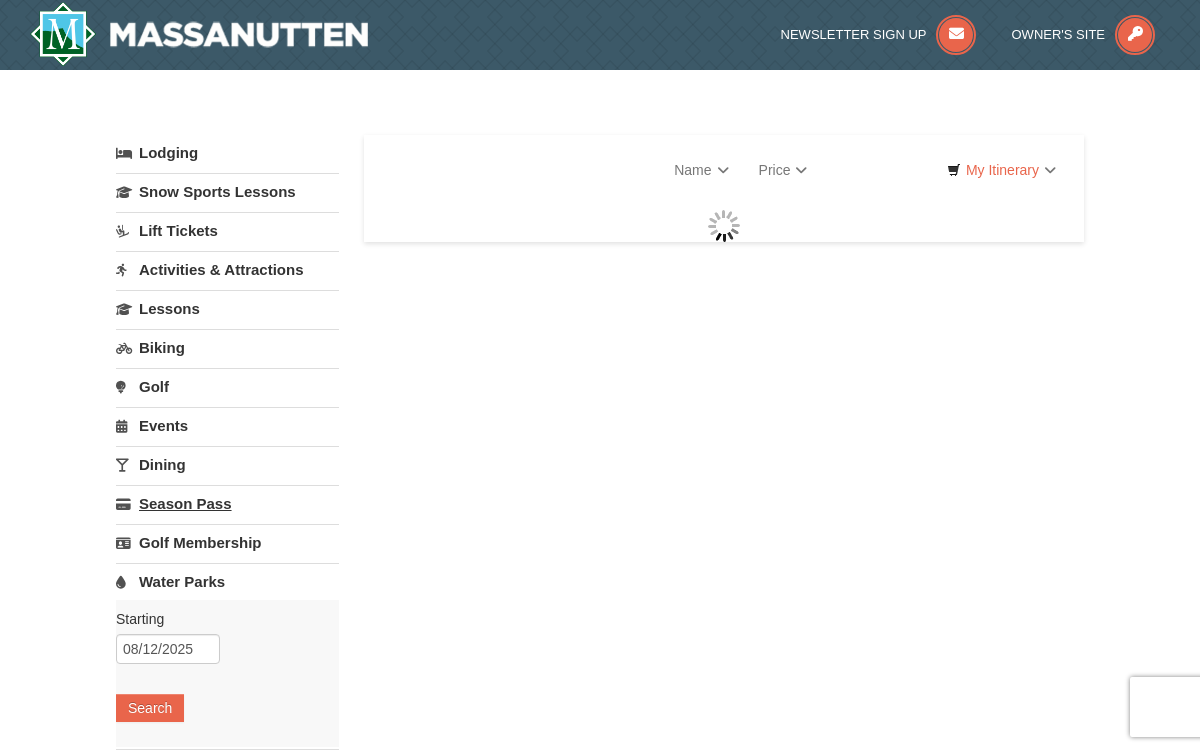 select on "8" 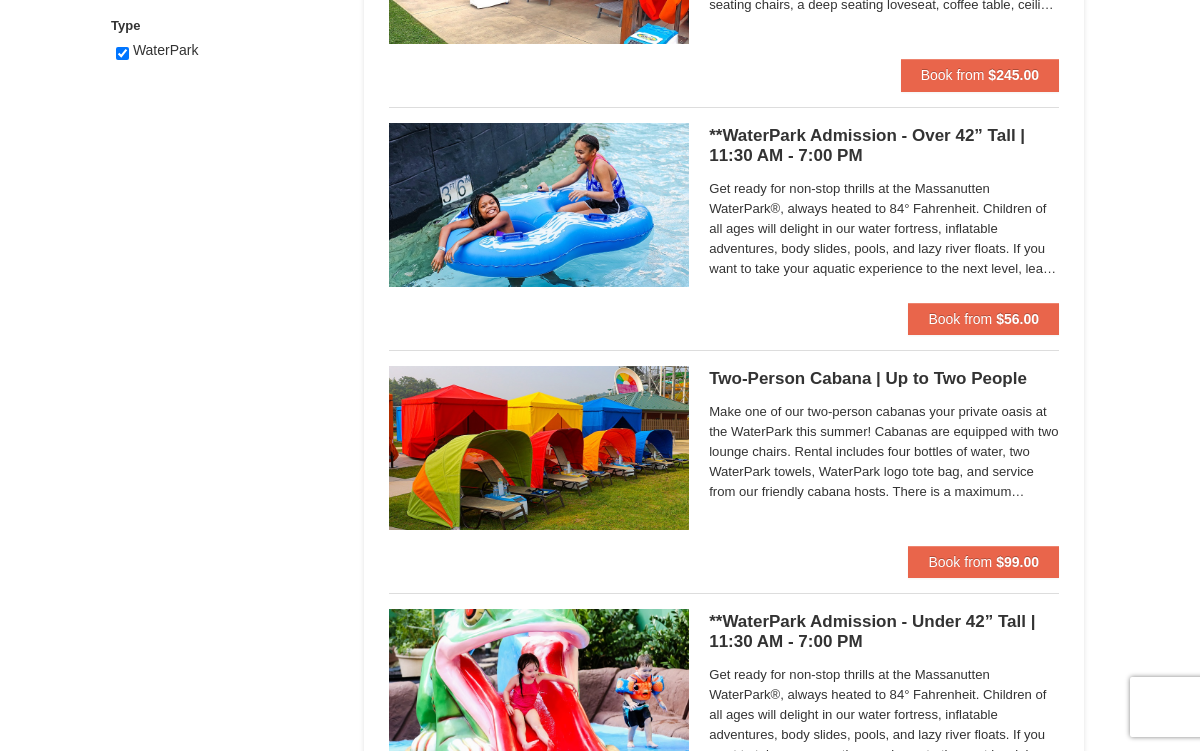 scroll, scrollTop: 1122, scrollLeft: 0, axis: vertical 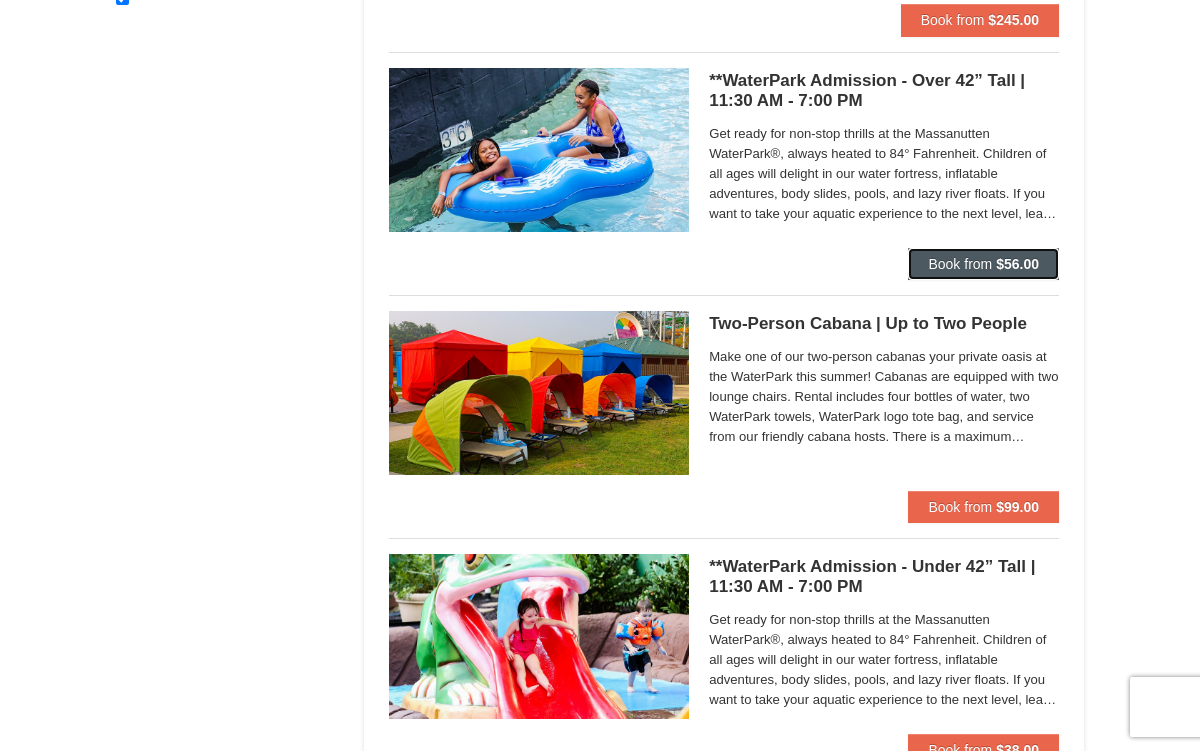 click on "Book from" at bounding box center (960, 264) 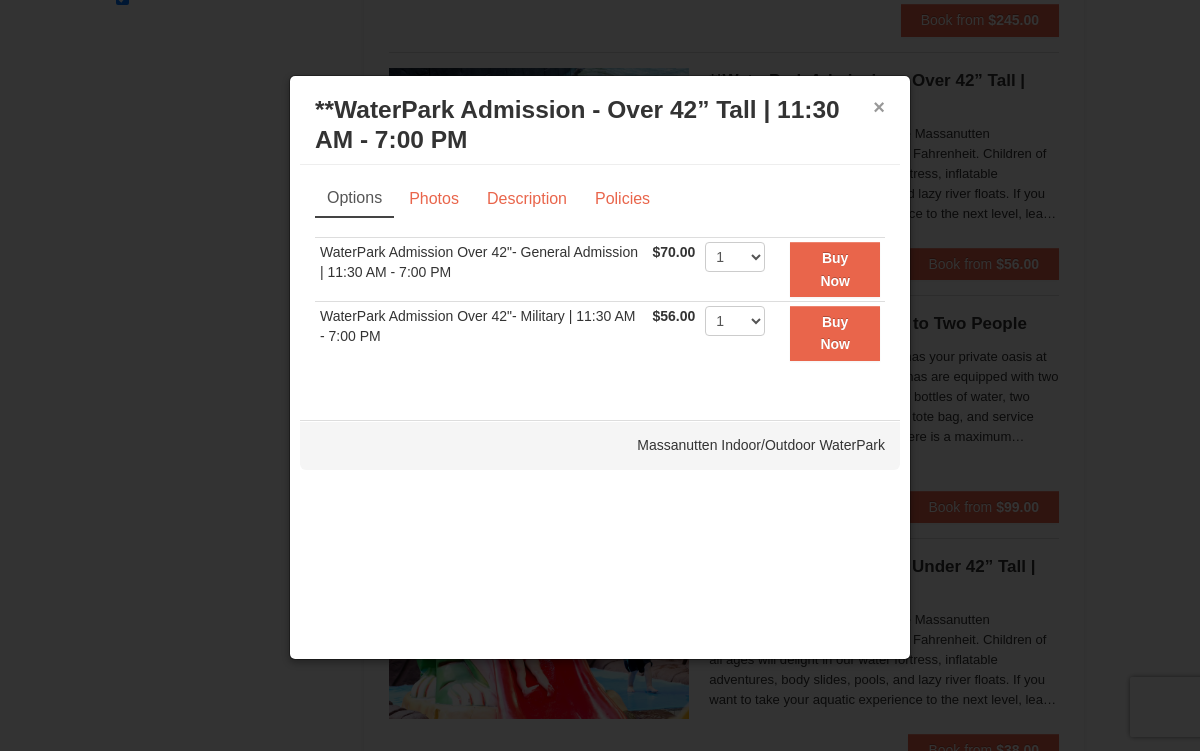 click on "×" at bounding box center [879, 107] 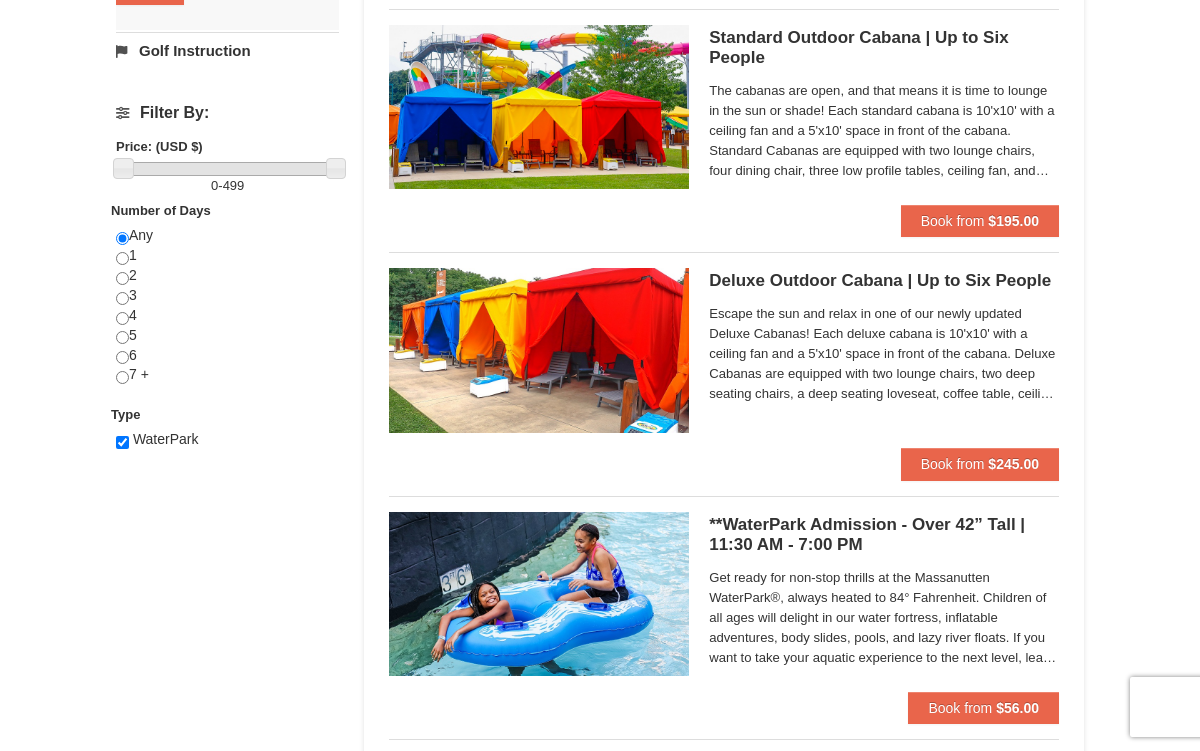 scroll, scrollTop: 701, scrollLeft: 0, axis: vertical 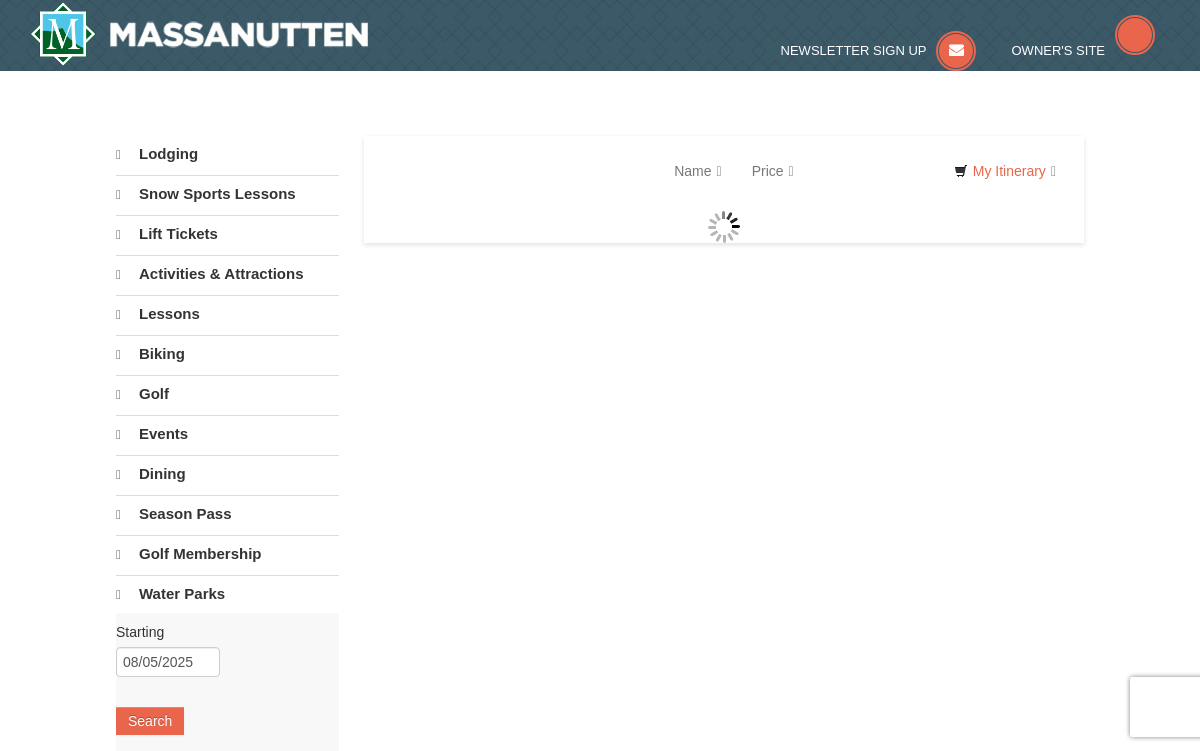 select on "8" 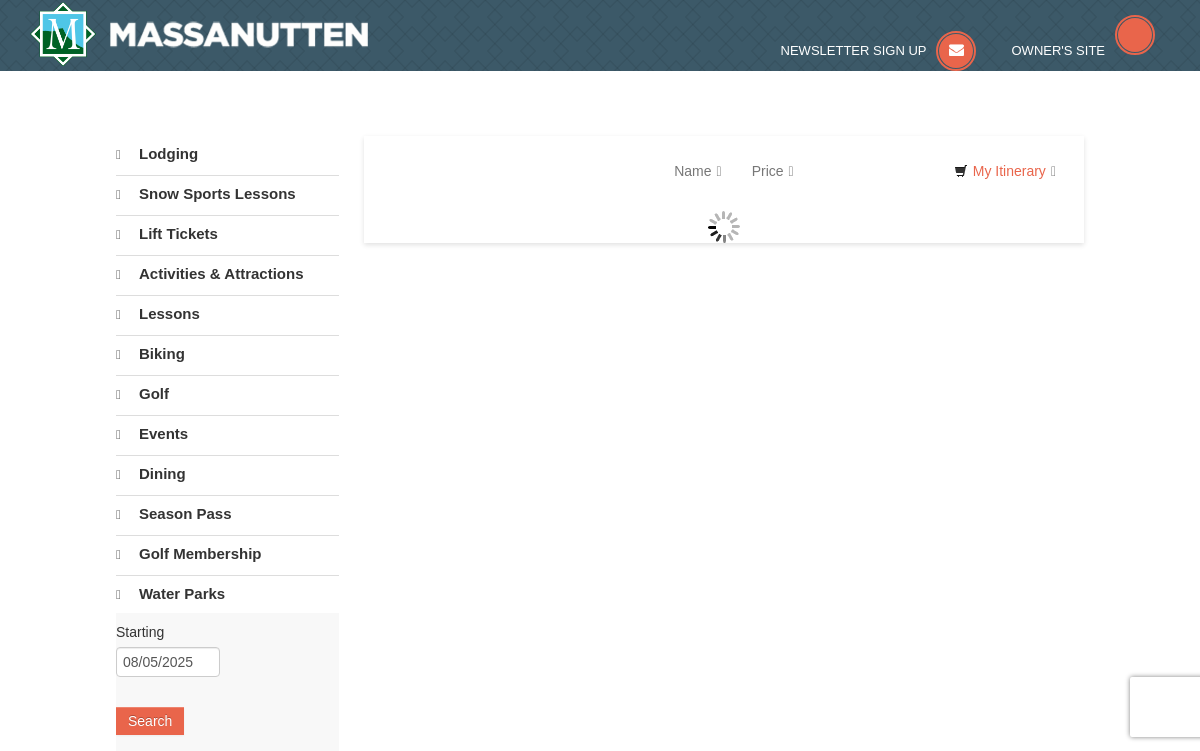 select on "8" 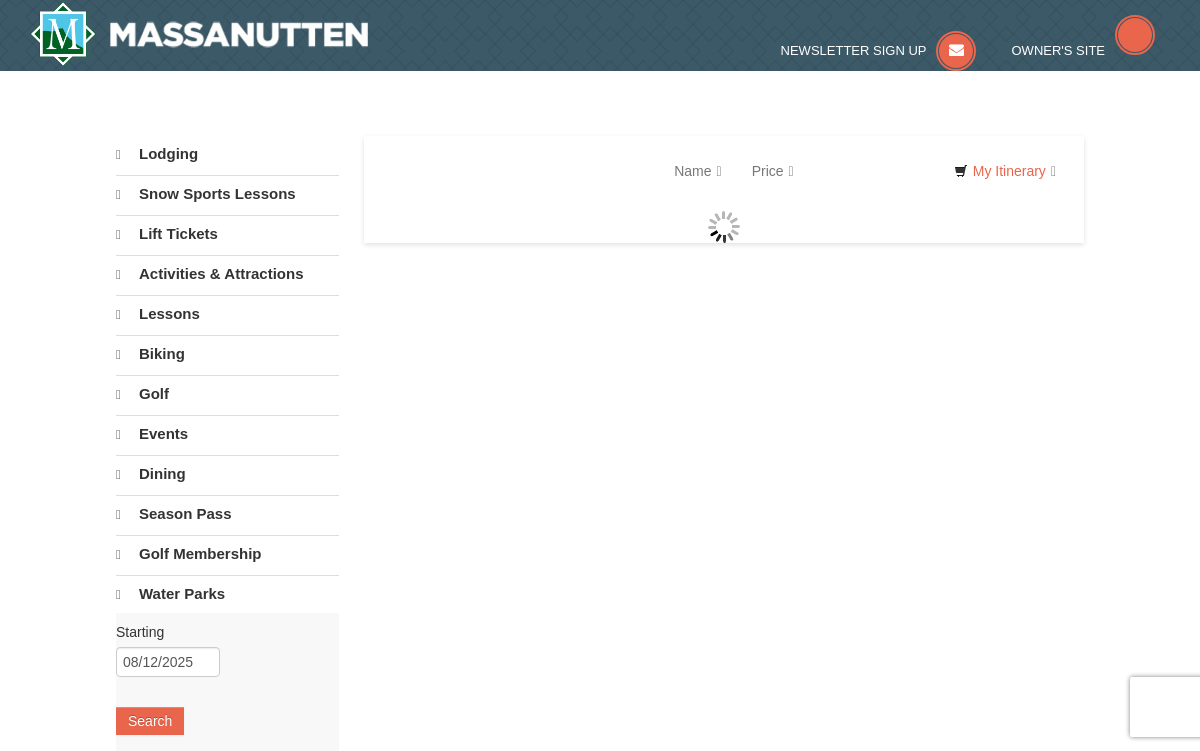 scroll, scrollTop: 0, scrollLeft: 0, axis: both 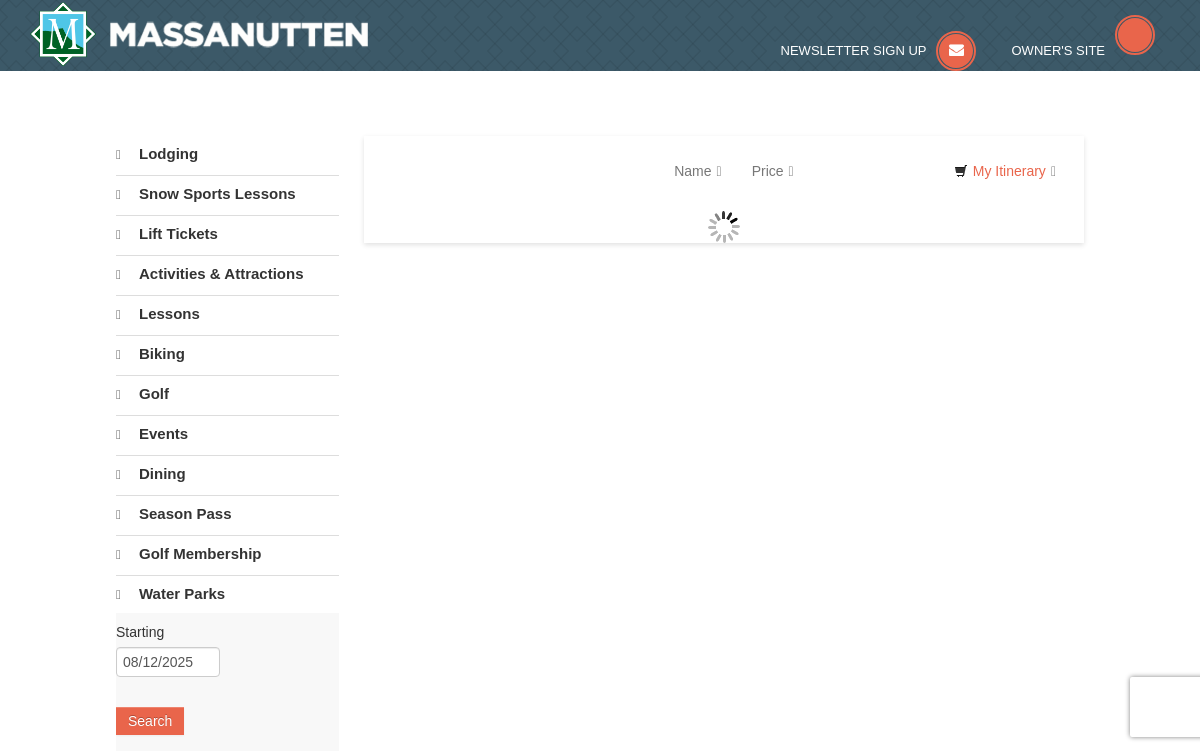 select on "8" 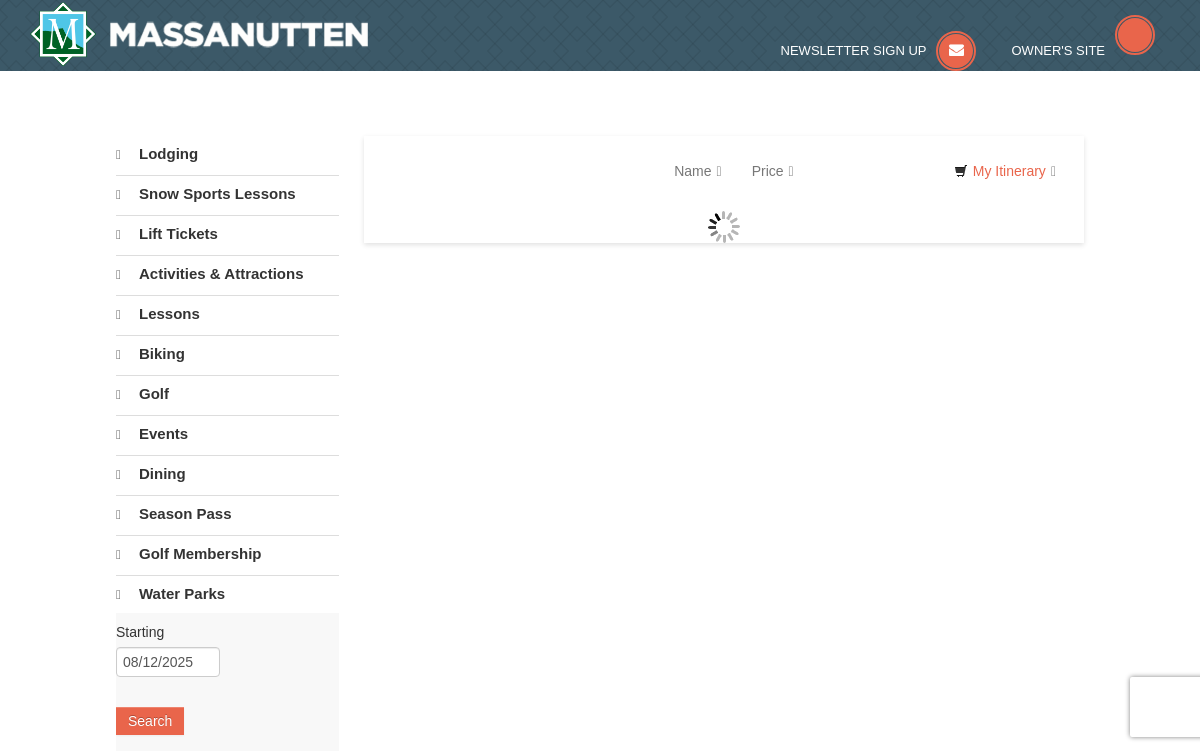 select on "8" 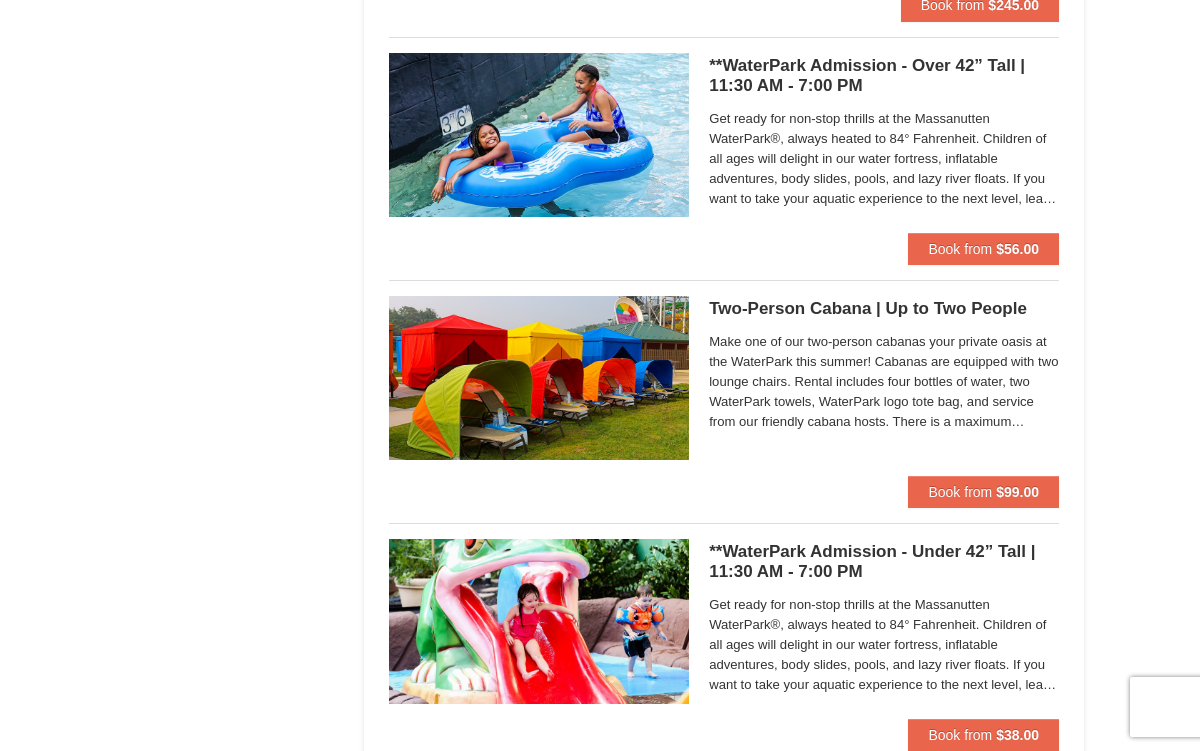 scroll, scrollTop: 1146, scrollLeft: 0, axis: vertical 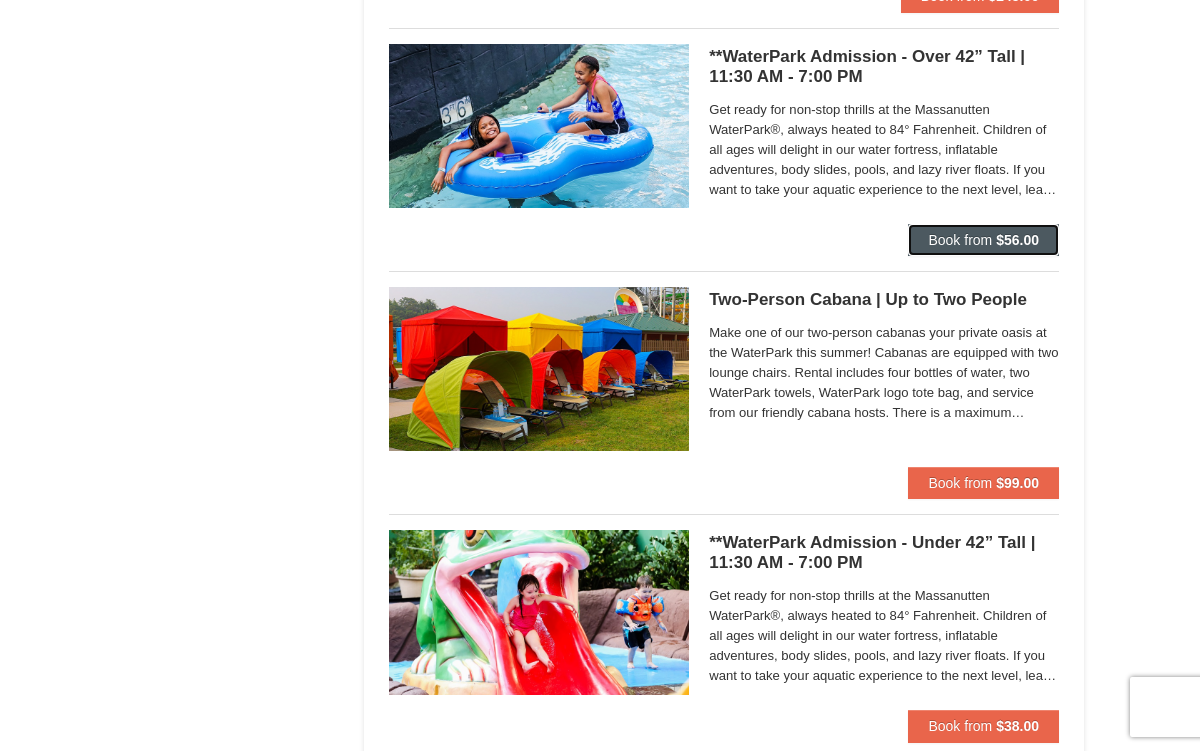 click on "Book from   $56.00" at bounding box center (983, 240) 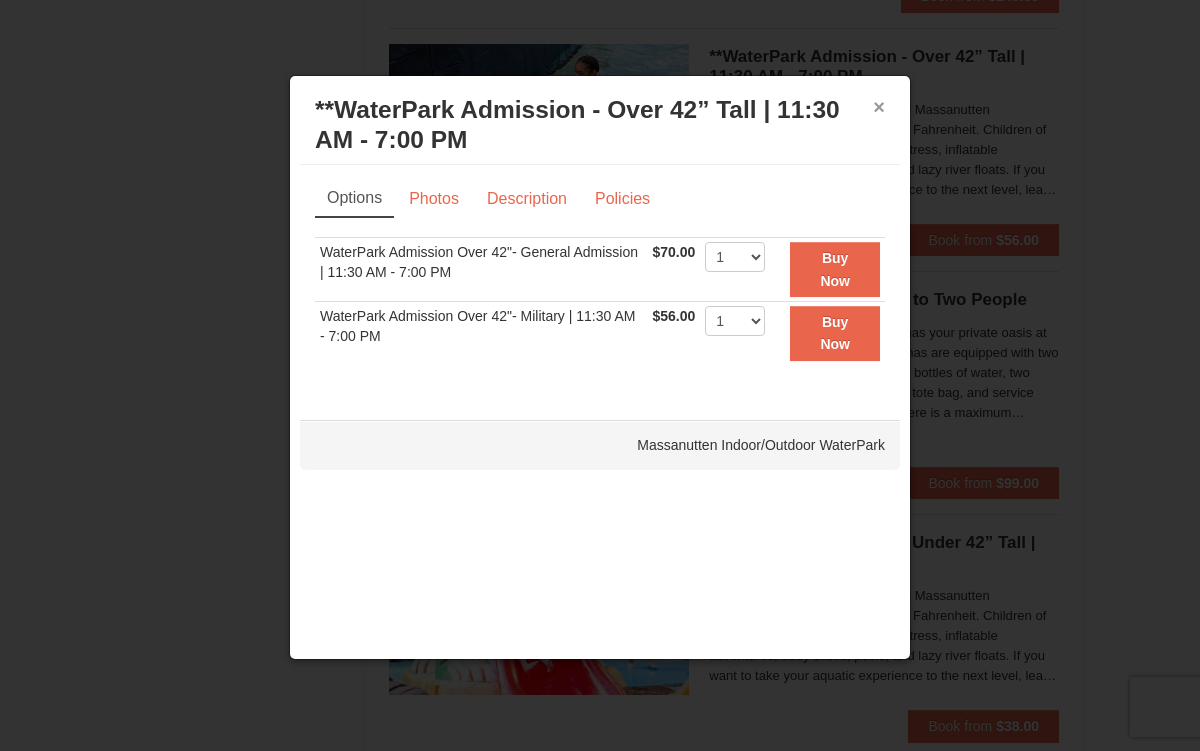 click on "×" at bounding box center [879, 107] 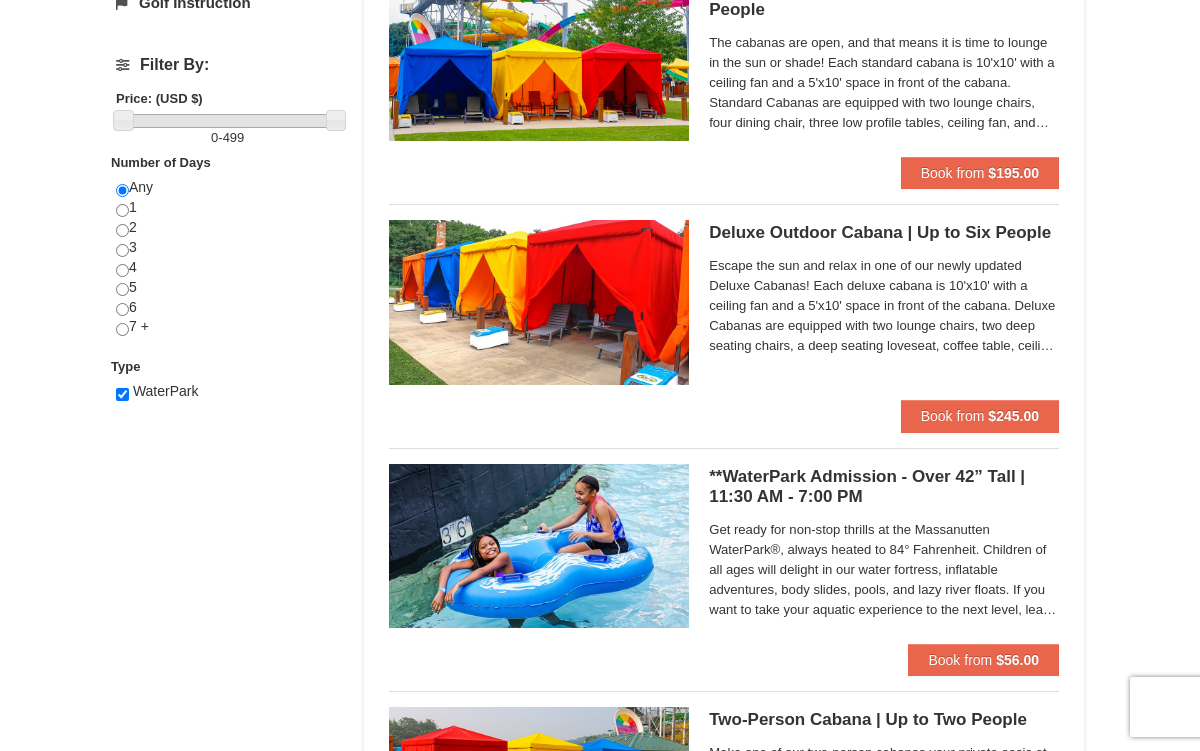 scroll, scrollTop: 736, scrollLeft: 0, axis: vertical 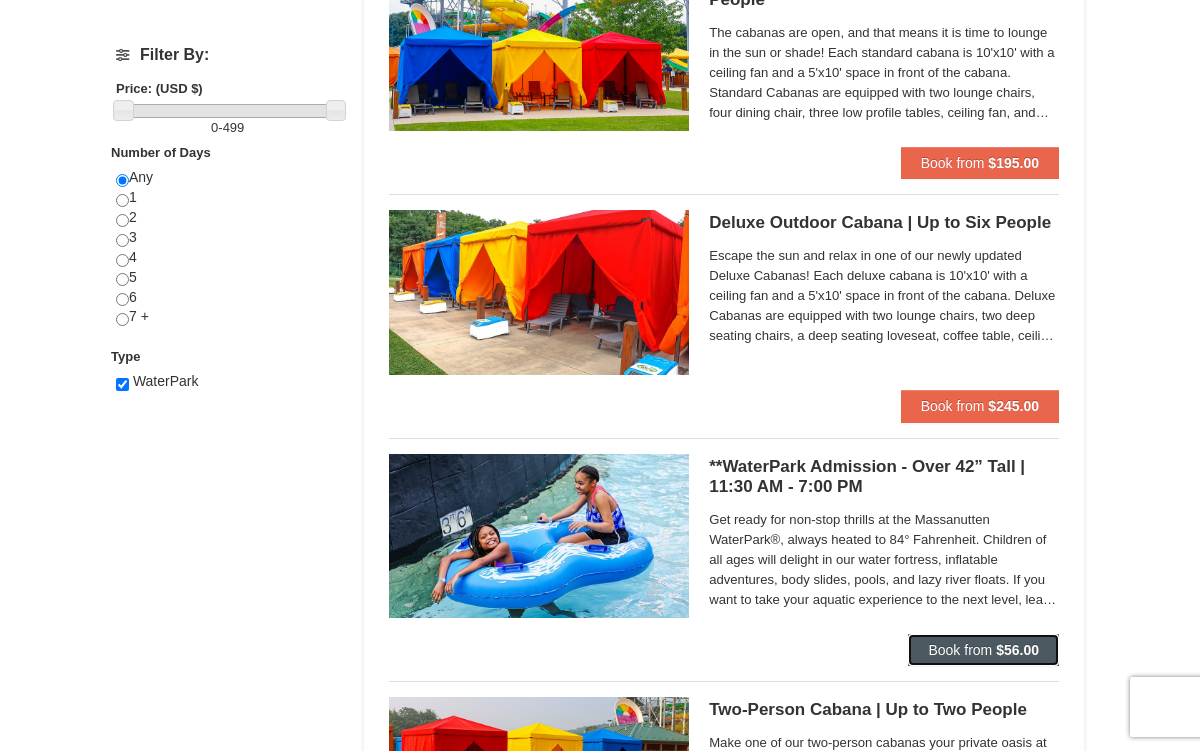 click on "Book from" at bounding box center [960, 650] 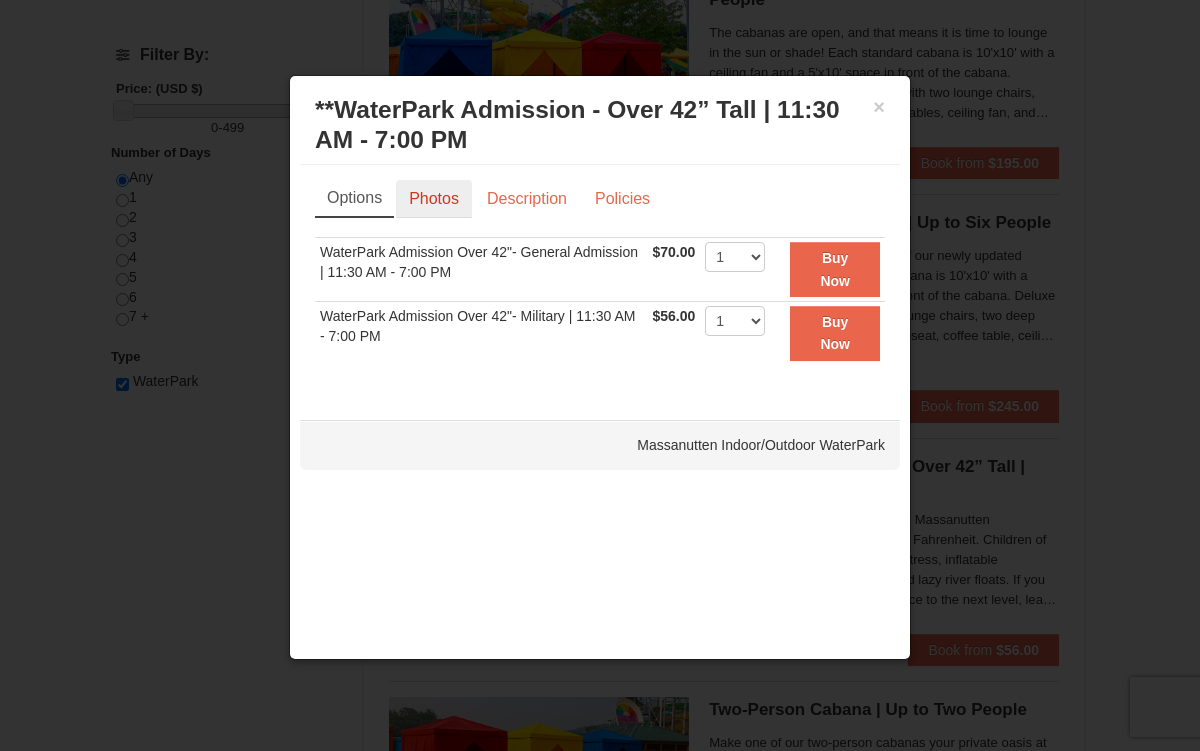 click on "Photos" at bounding box center [434, 199] 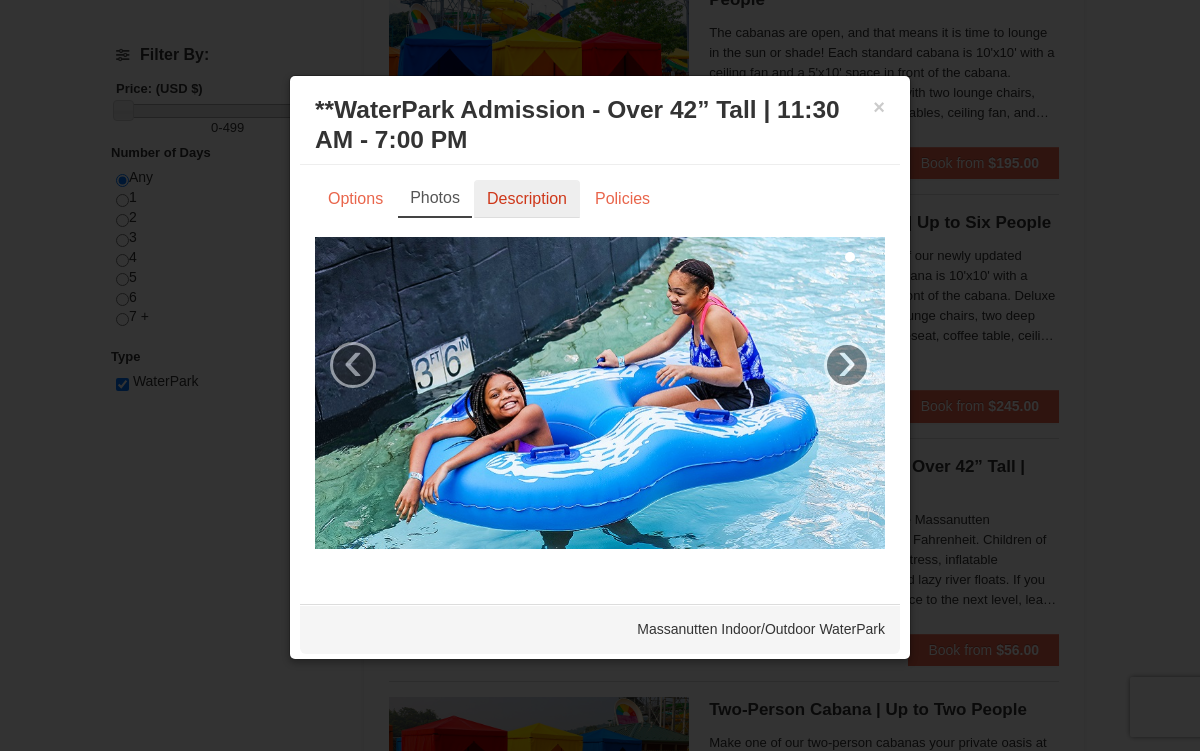 click on "Description" at bounding box center [527, 199] 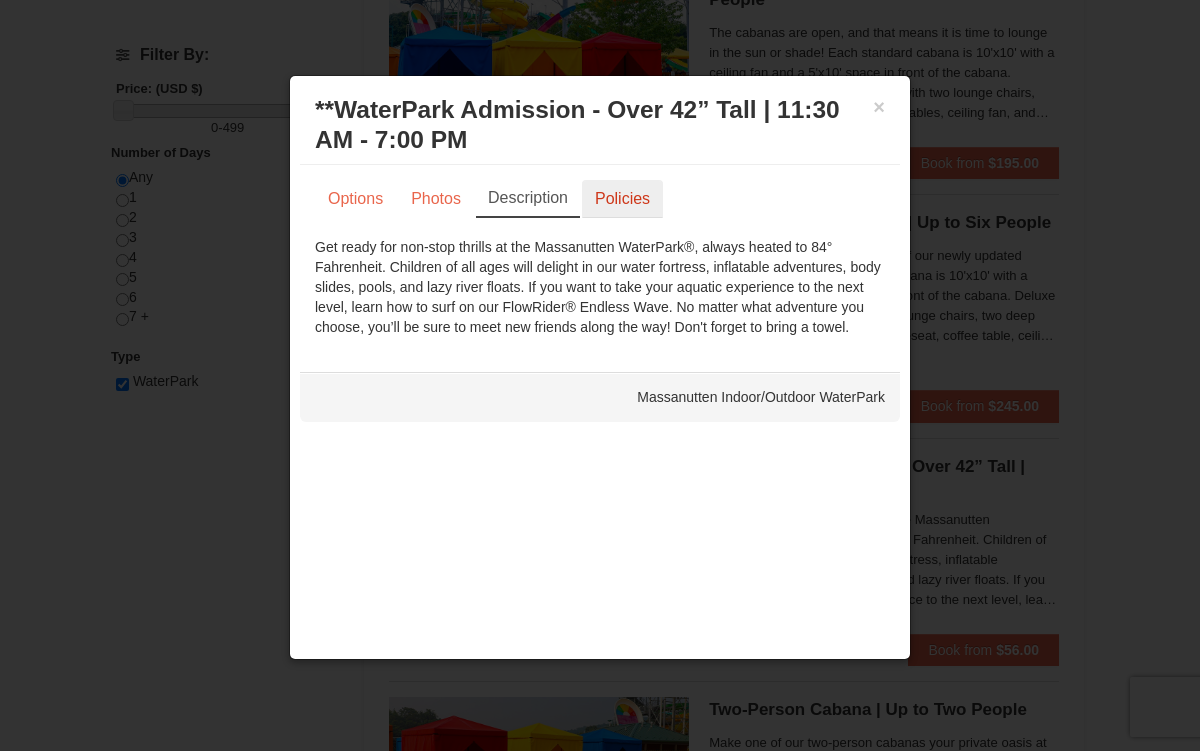 click on "Policies" at bounding box center (622, 199) 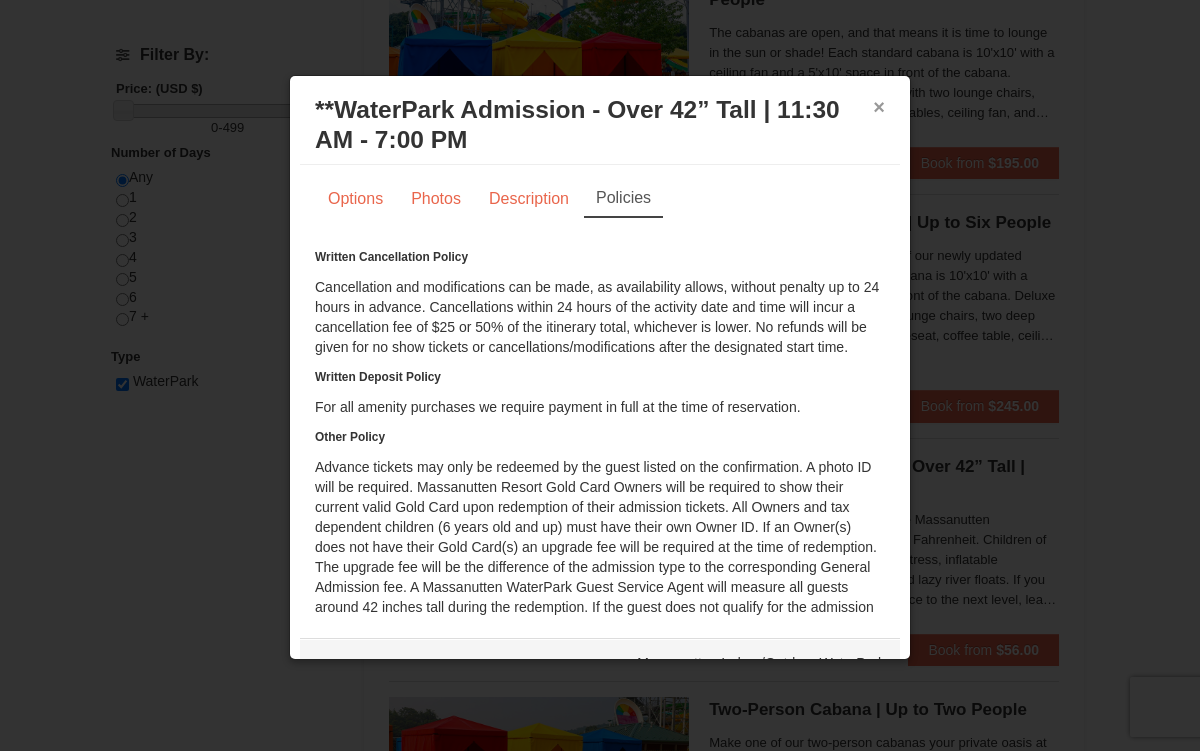 click on "×" at bounding box center [879, 107] 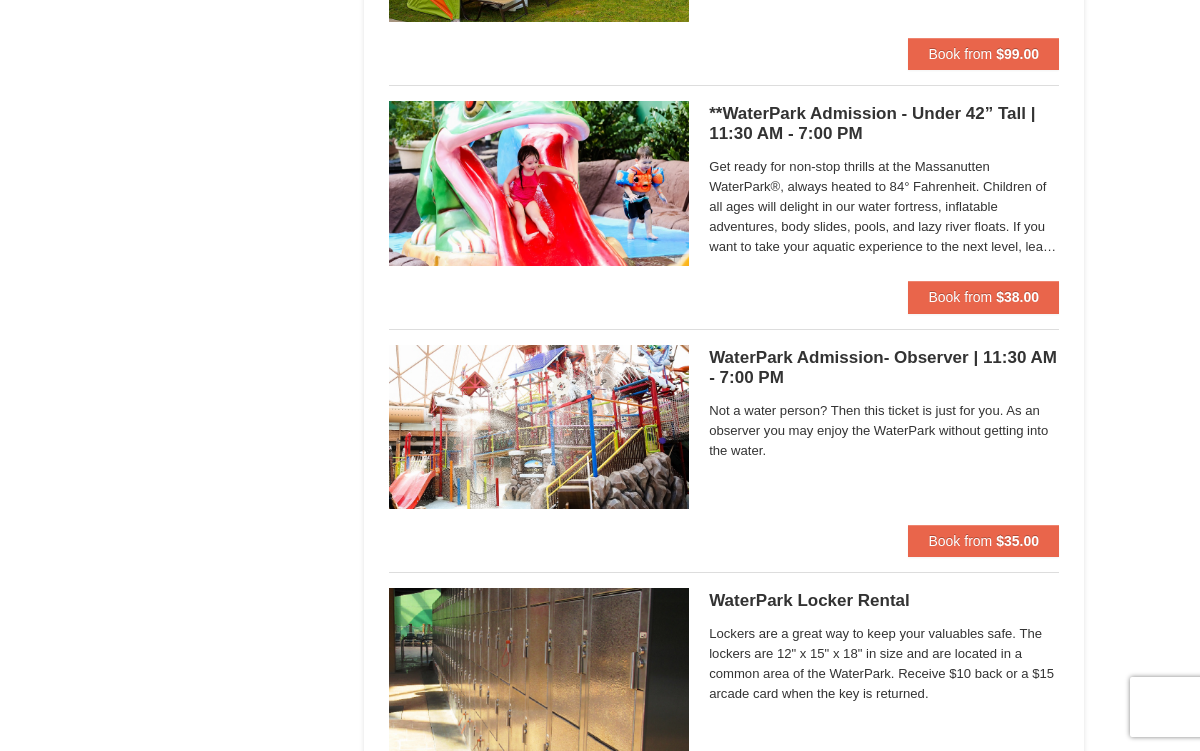 scroll, scrollTop: 1581, scrollLeft: 0, axis: vertical 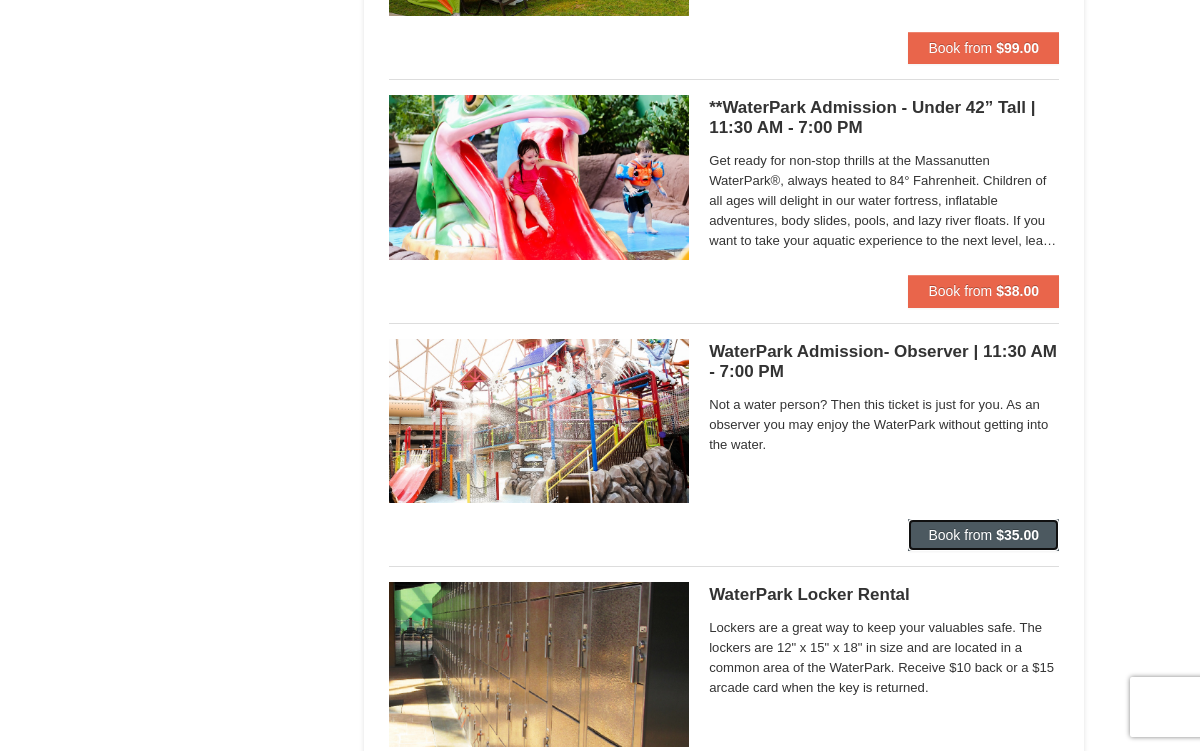 click on "Book from" at bounding box center (960, 535) 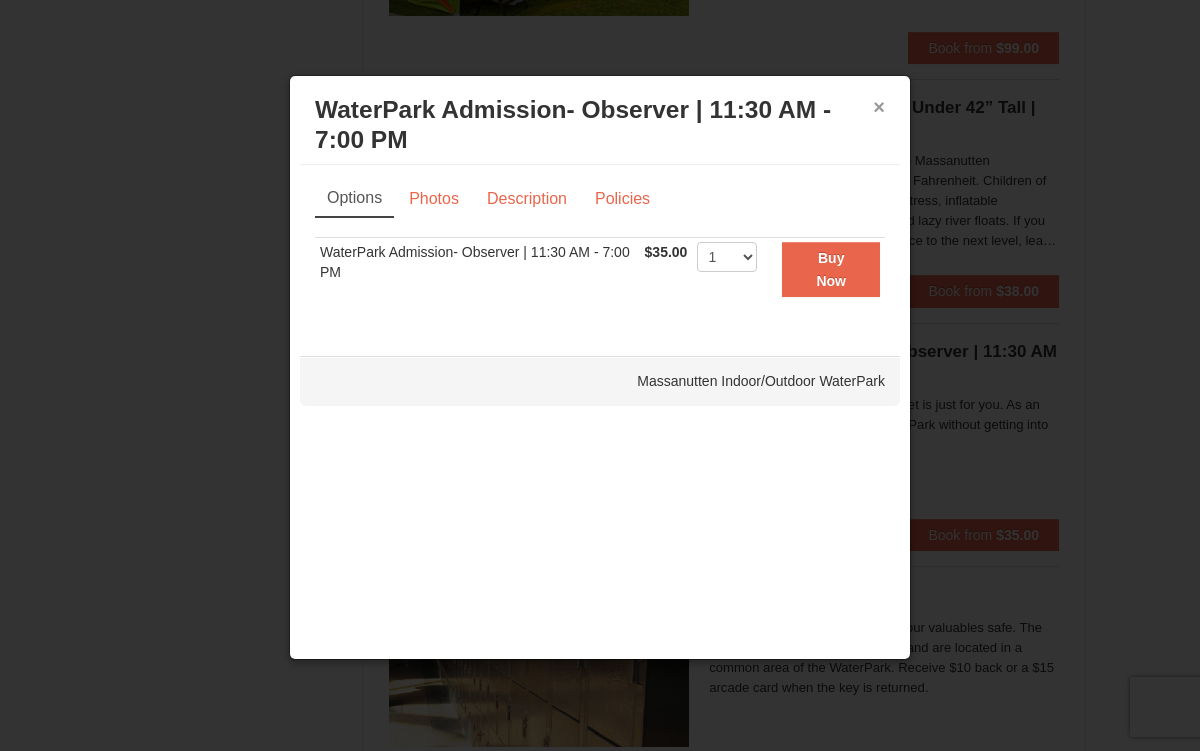 click on "×" at bounding box center (879, 107) 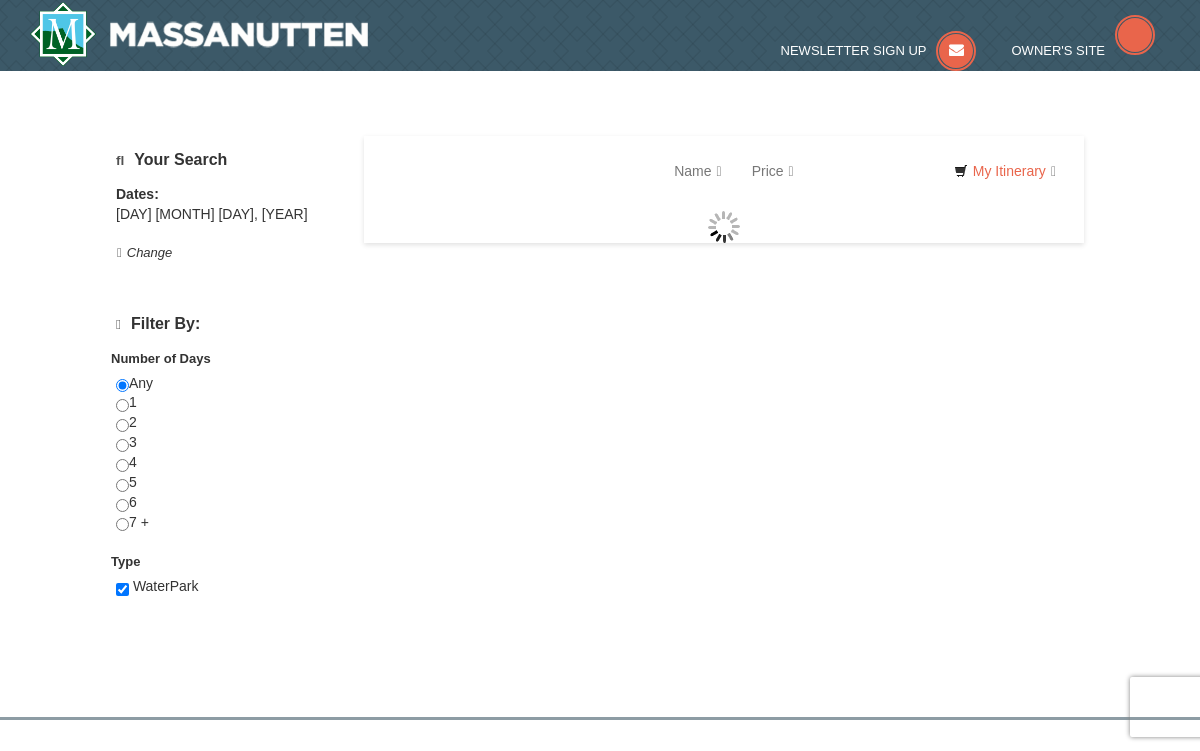 scroll, scrollTop: 0, scrollLeft: 0, axis: both 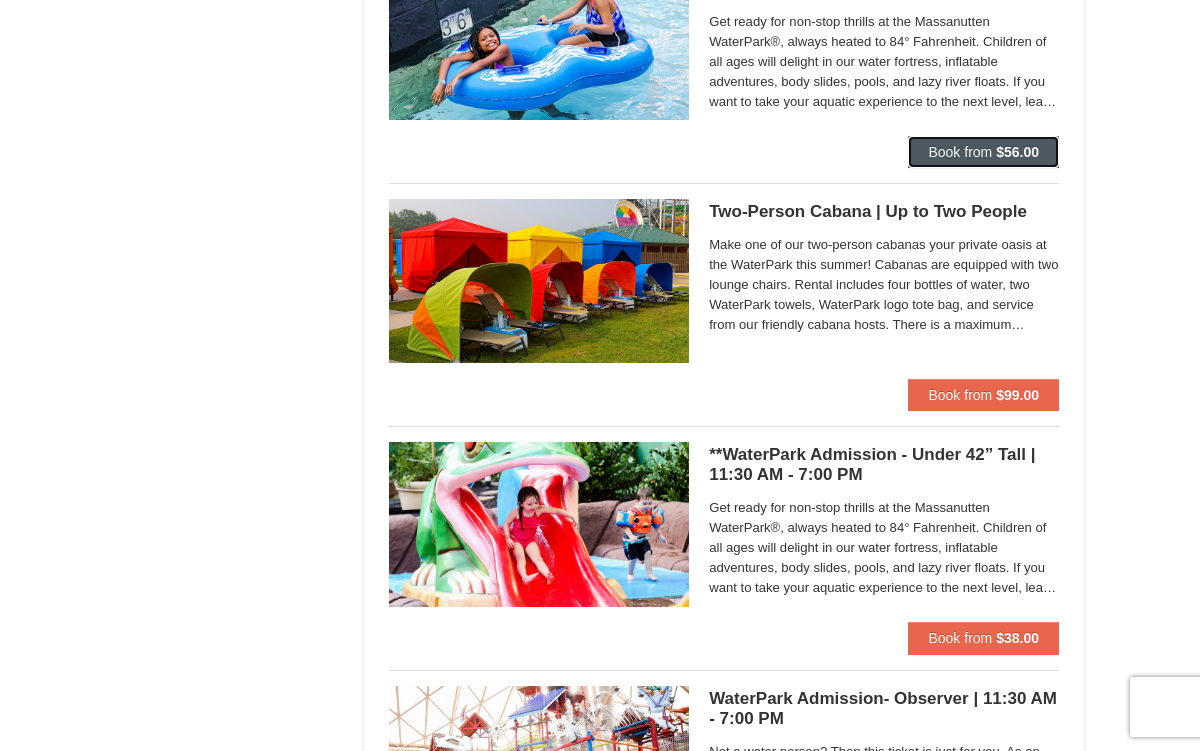click on "Book from   $56.00" at bounding box center [983, 152] 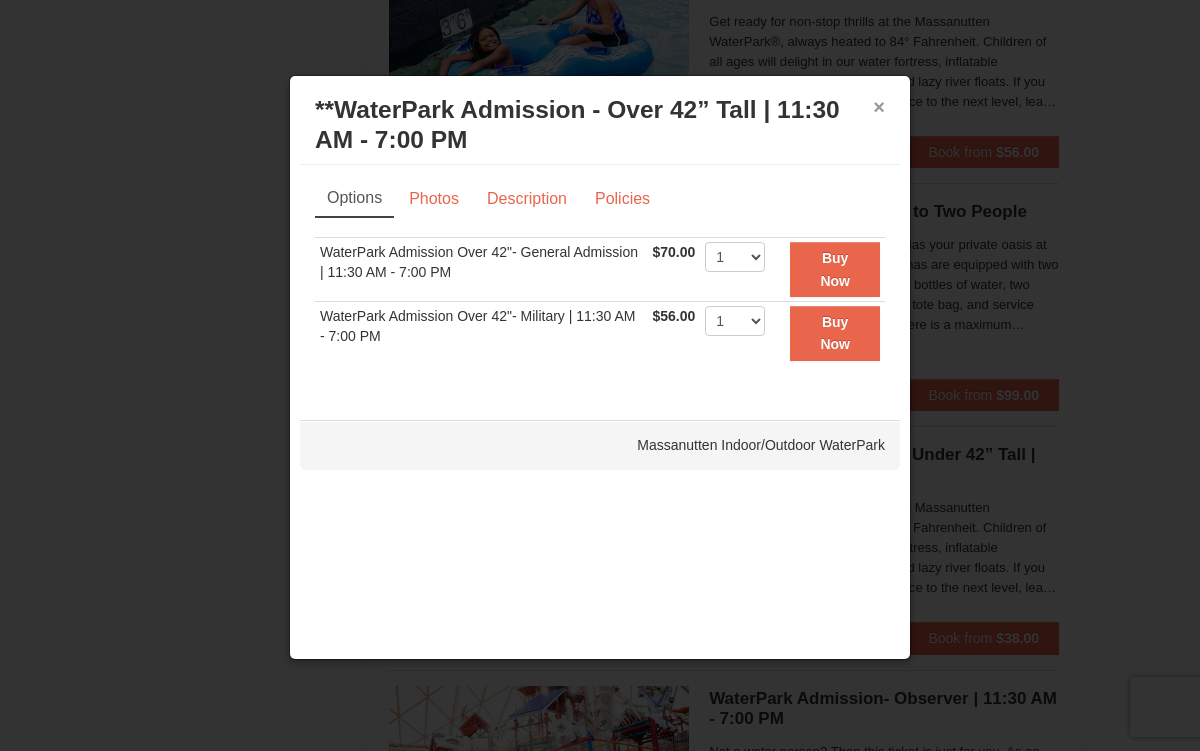 click on "×" at bounding box center [879, 107] 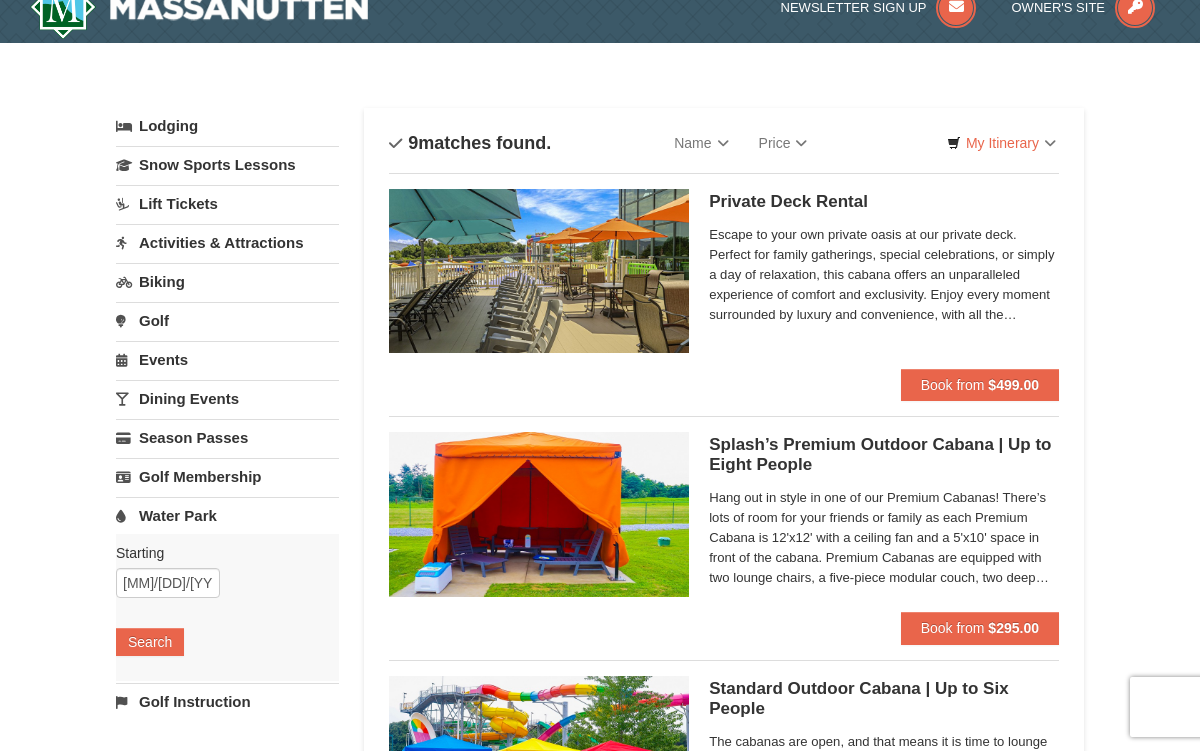 scroll, scrollTop: 0, scrollLeft: 0, axis: both 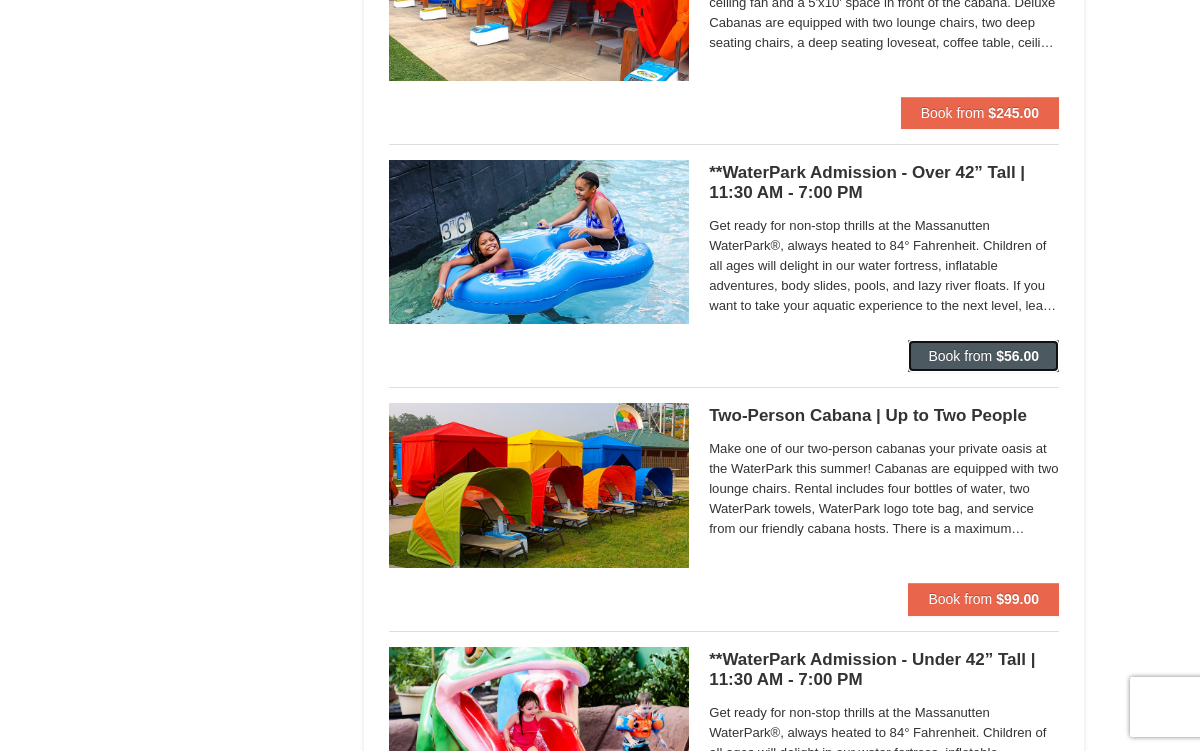 click on "Book from" at bounding box center [960, 356] 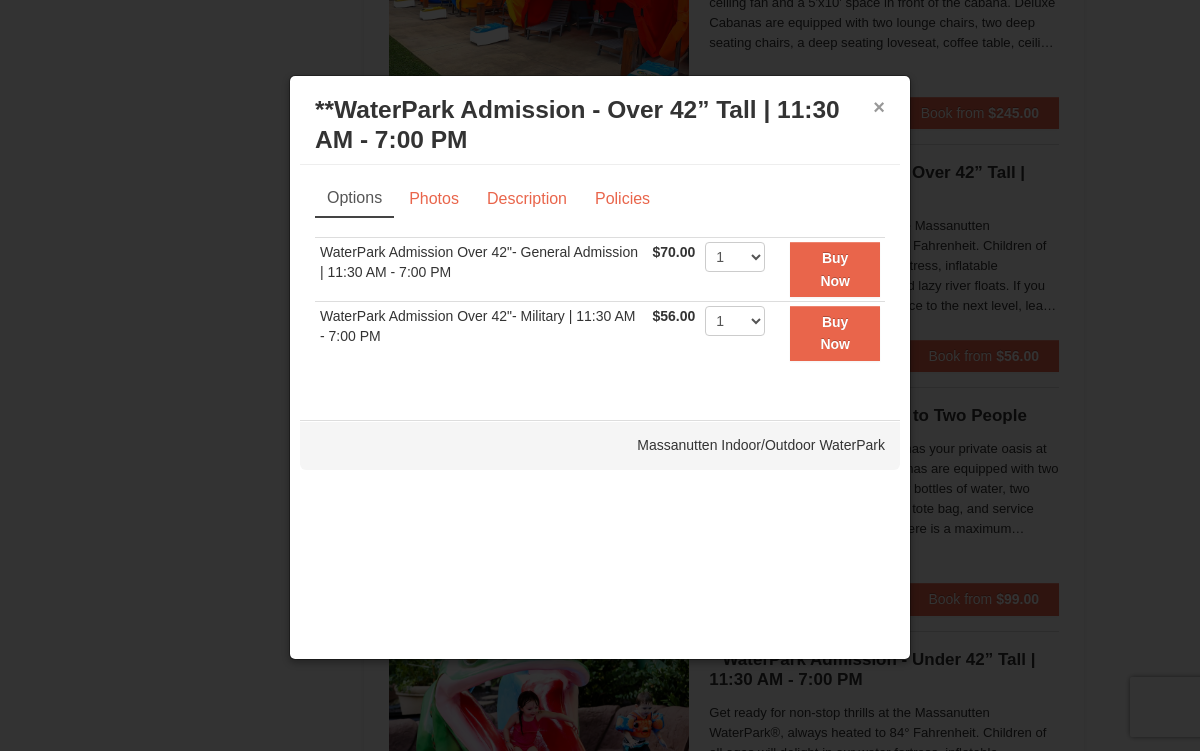 click on "×" at bounding box center (879, 107) 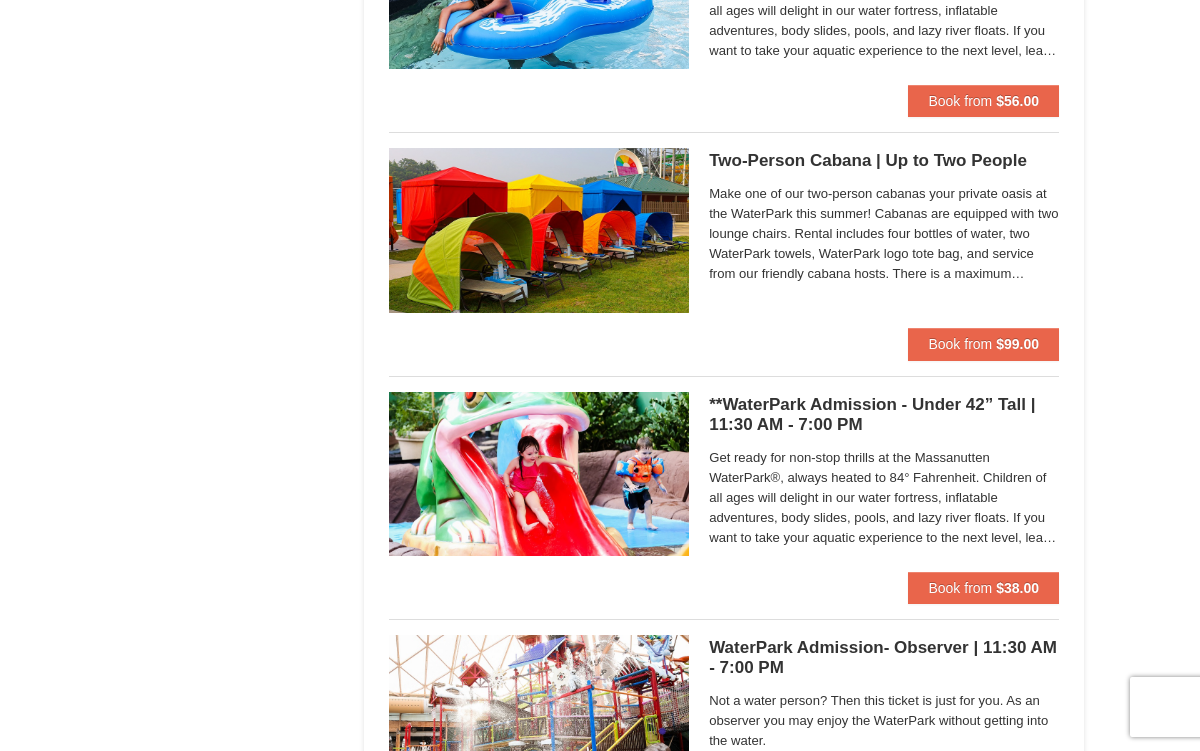 scroll, scrollTop: 1561, scrollLeft: 0, axis: vertical 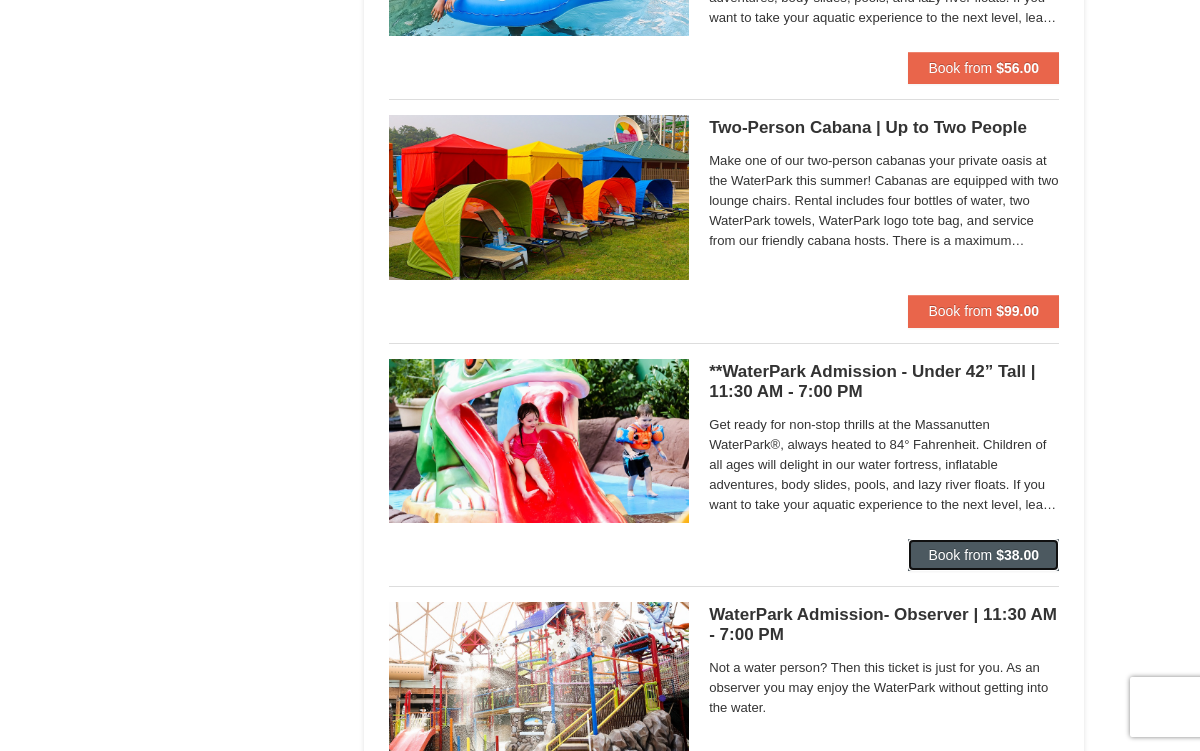 click on "Book from" at bounding box center [960, 555] 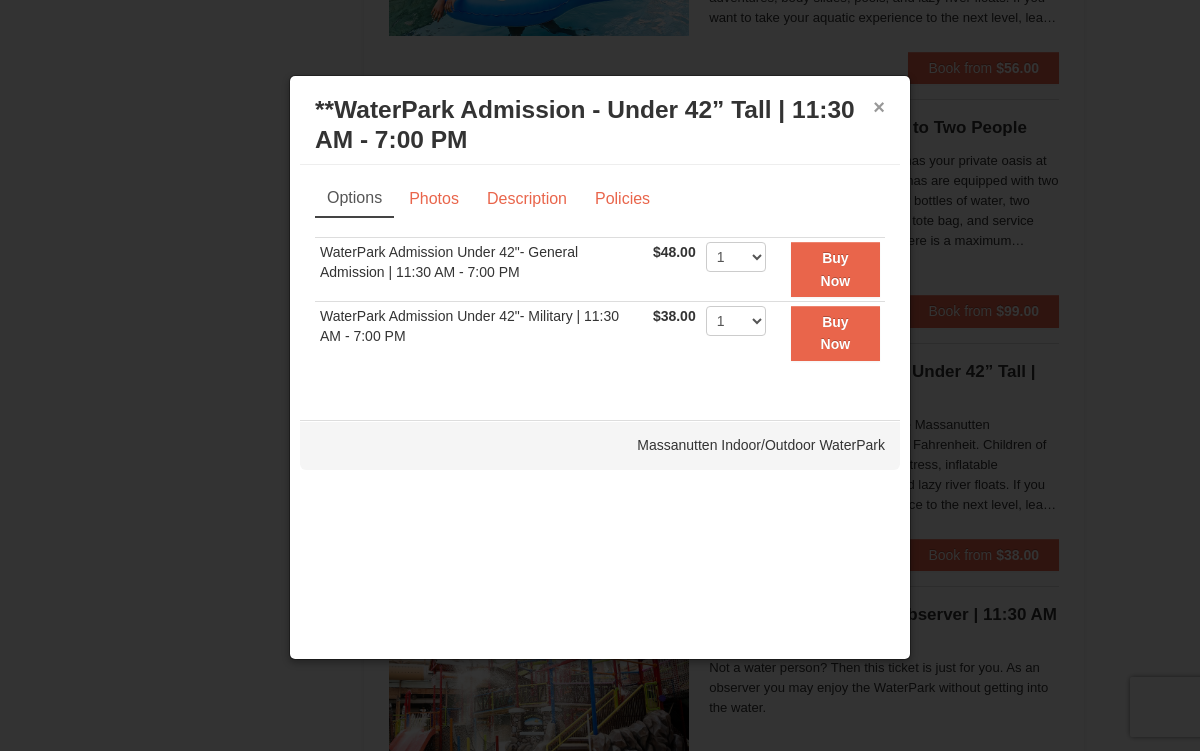 click on "×" at bounding box center (879, 107) 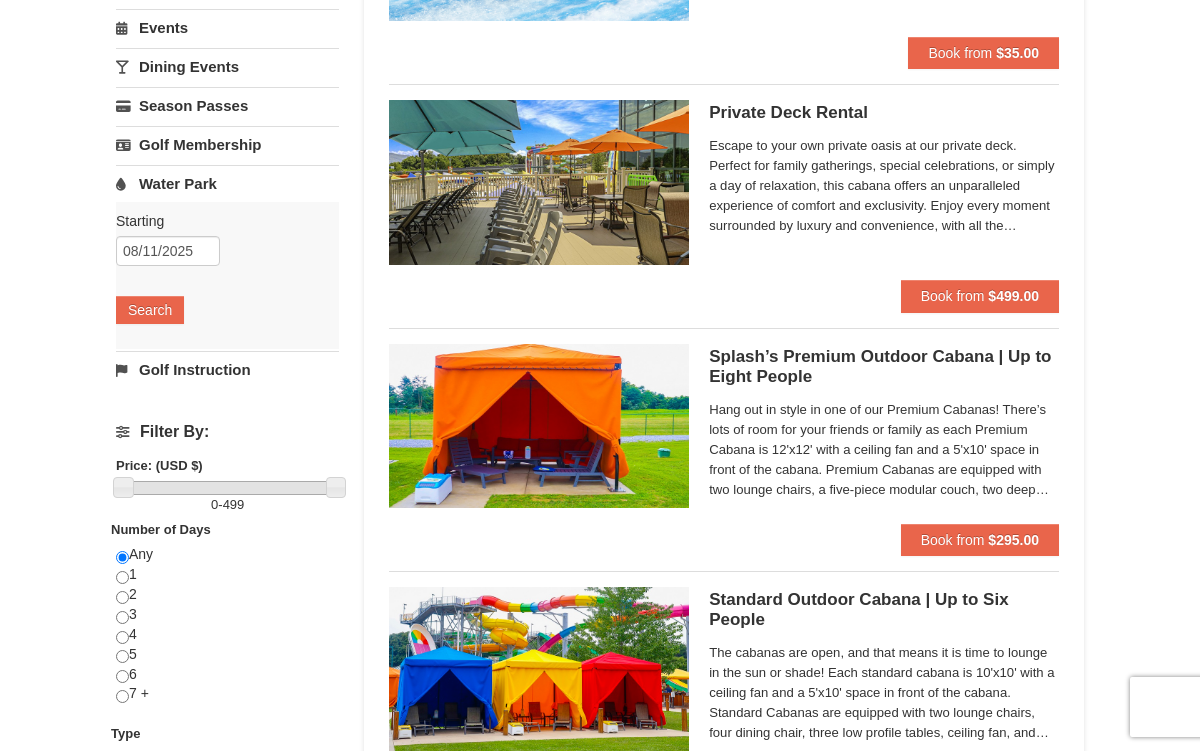 scroll, scrollTop: 0, scrollLeft: 0, axis: both 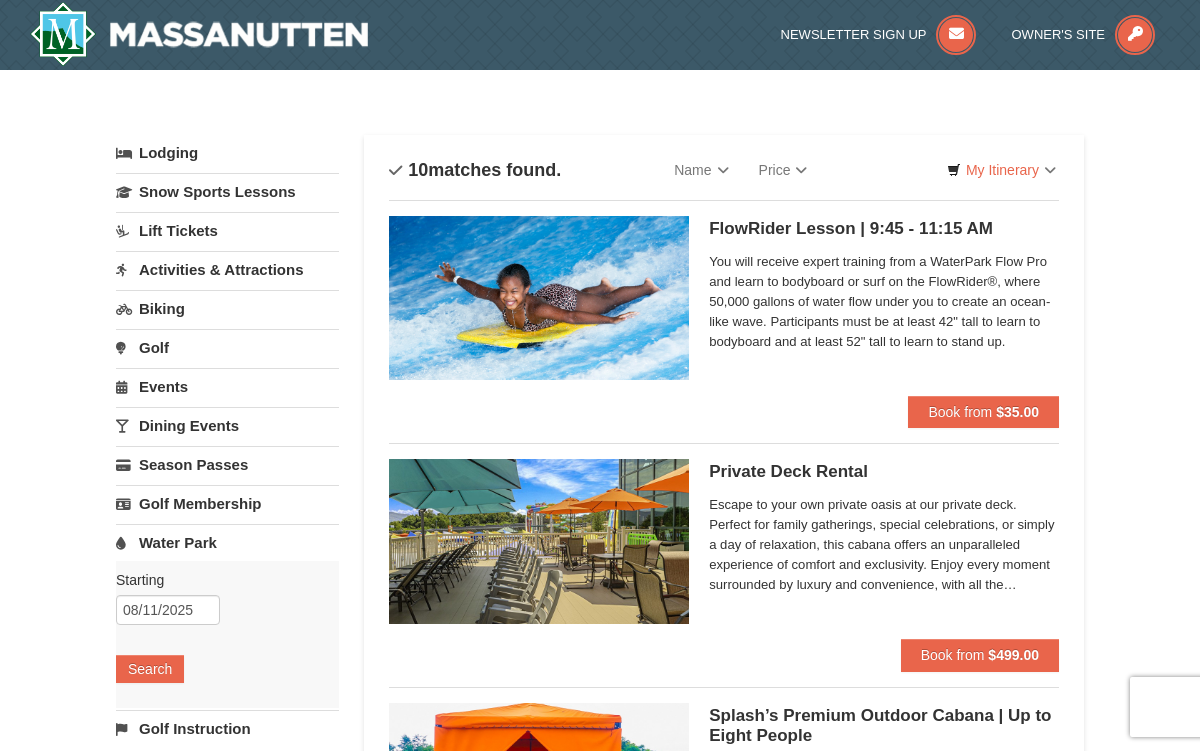 click on "Activities & Attractions" at bounding box center [227, 269] 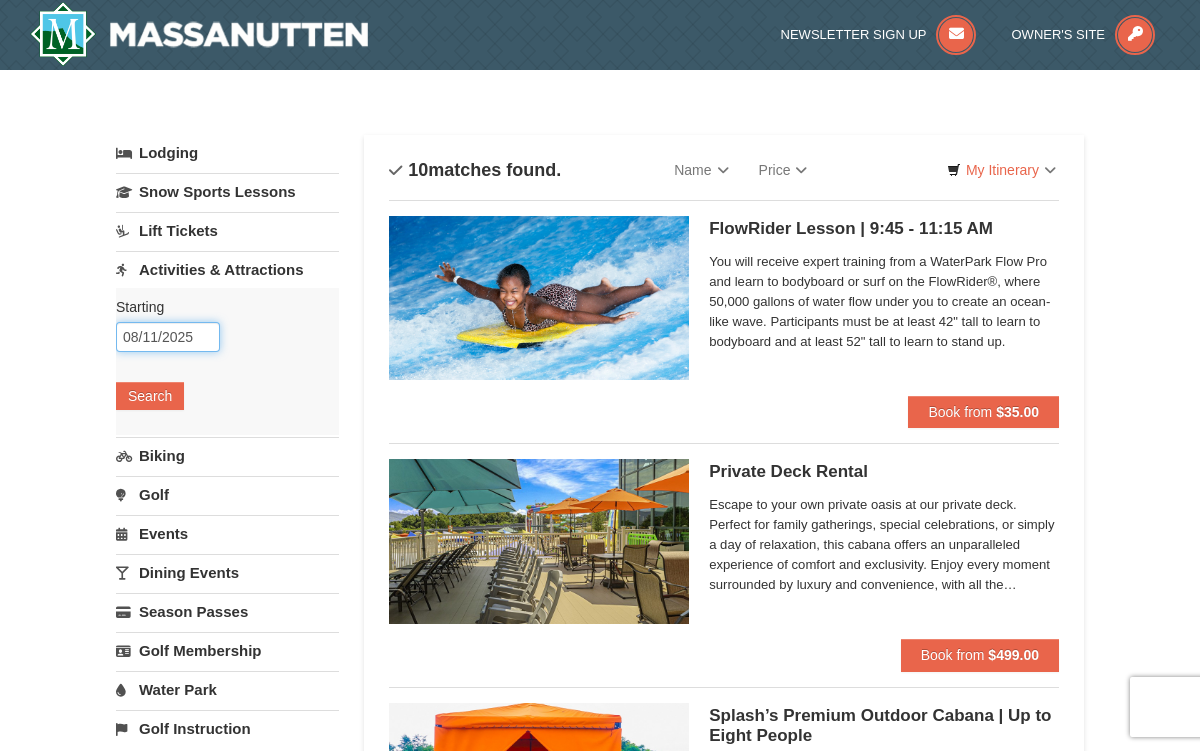 click on "08/11/2025" at bounding box center (168, 337) 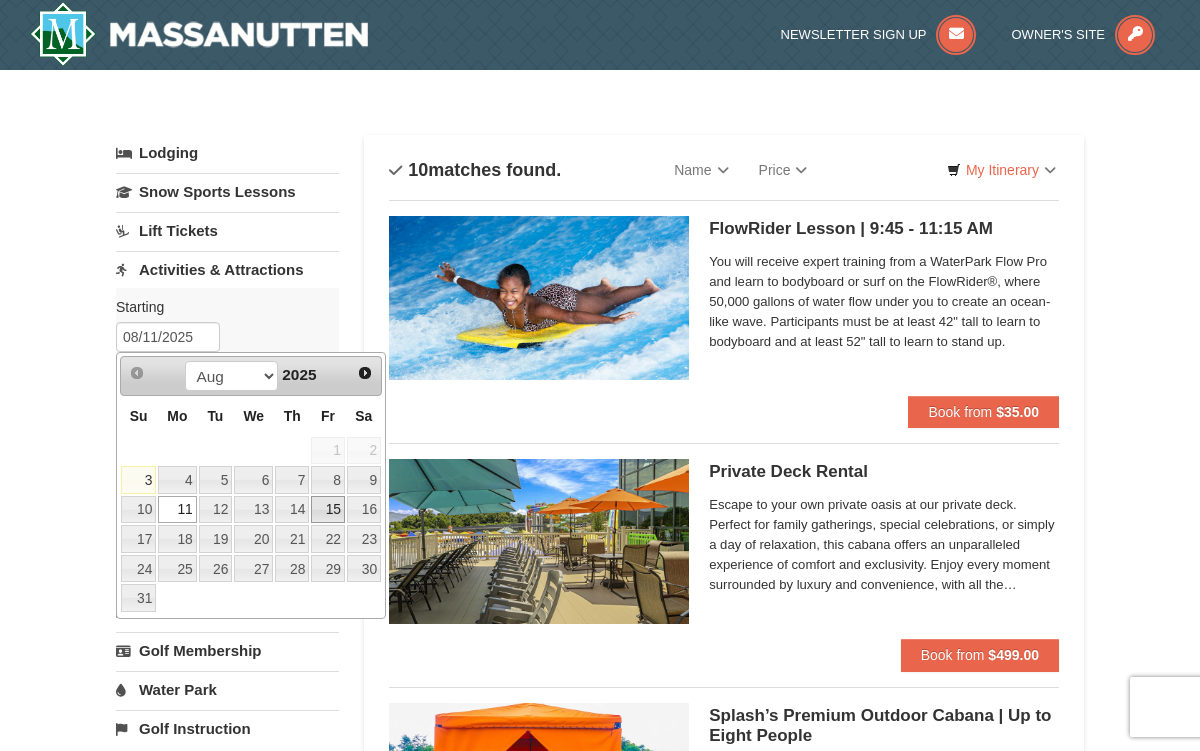 click on "15" at bounding box center [328, 510] 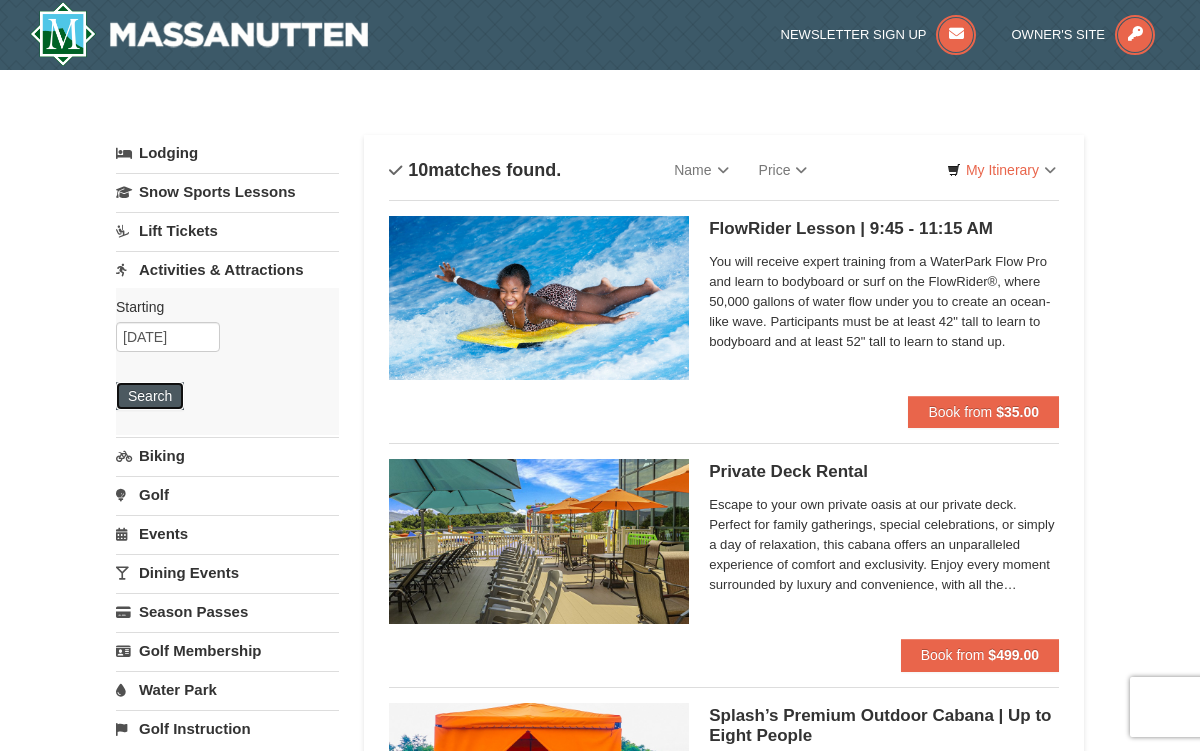 click on "Search" at bounding box center (150, 396) 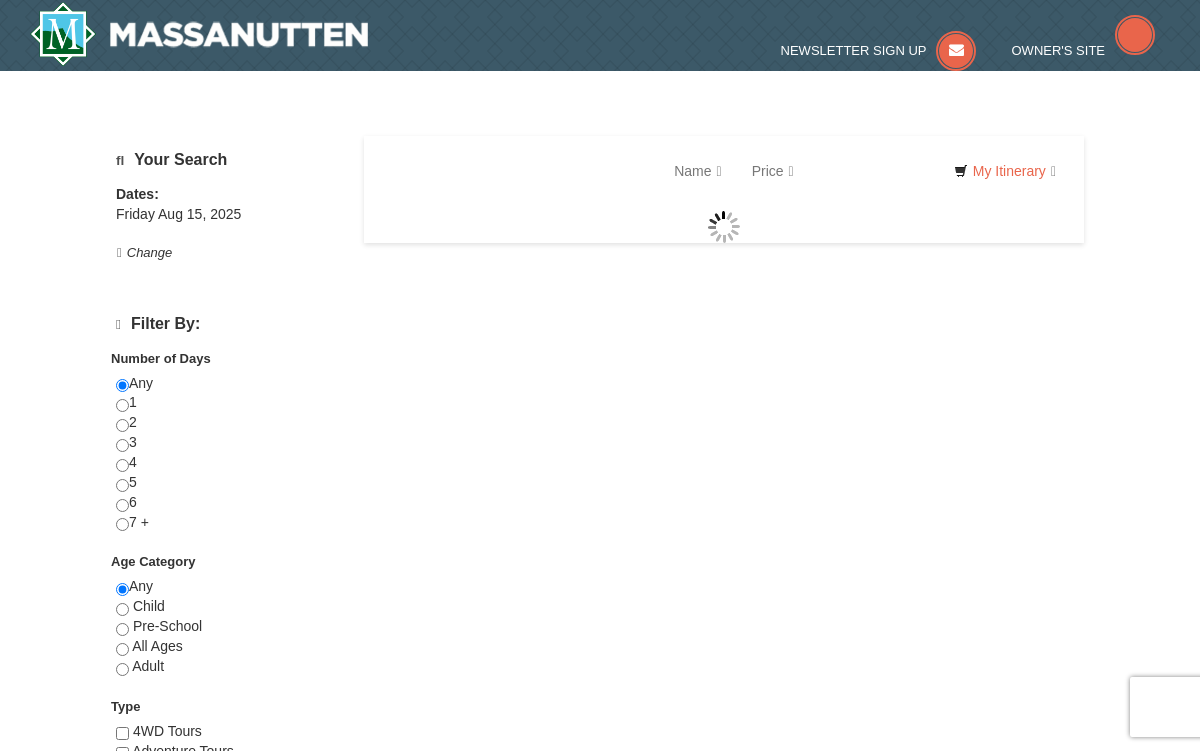 scroll, scrollTop: 0, scrollLeft: 0, axis: both 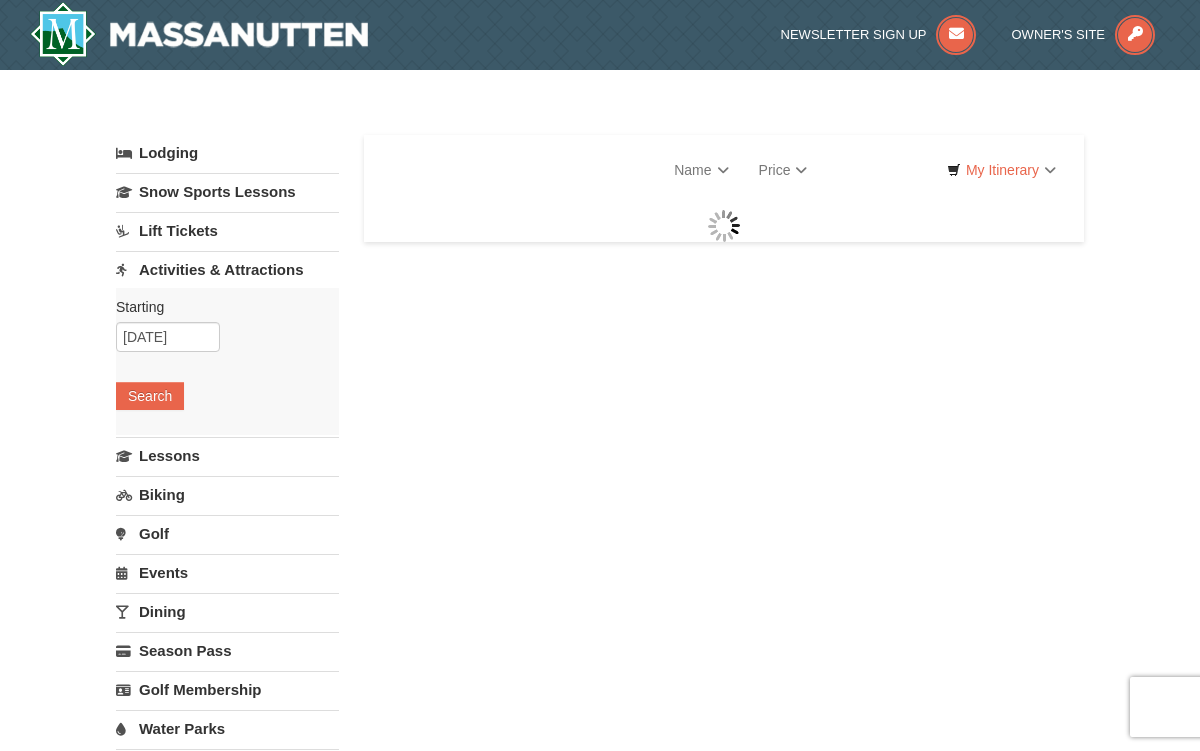 select on "8" 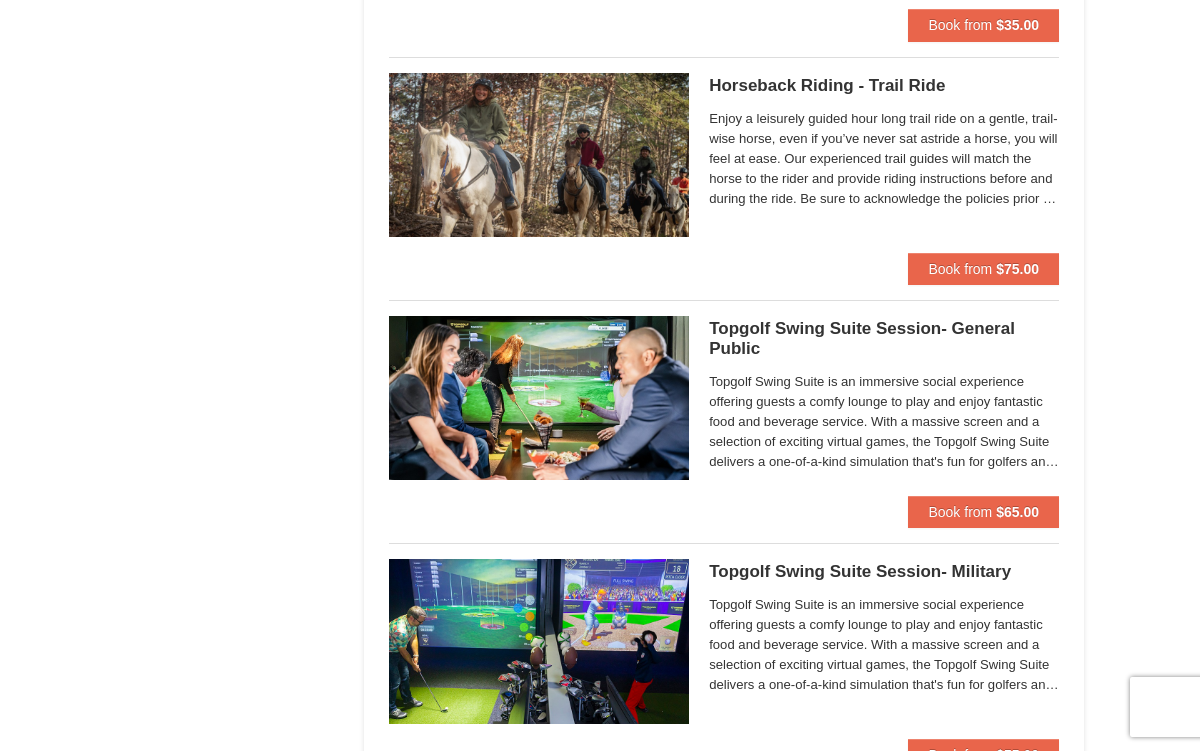 scroll, scrollTop: 2353, scrollLeft: 0, axis: vertical 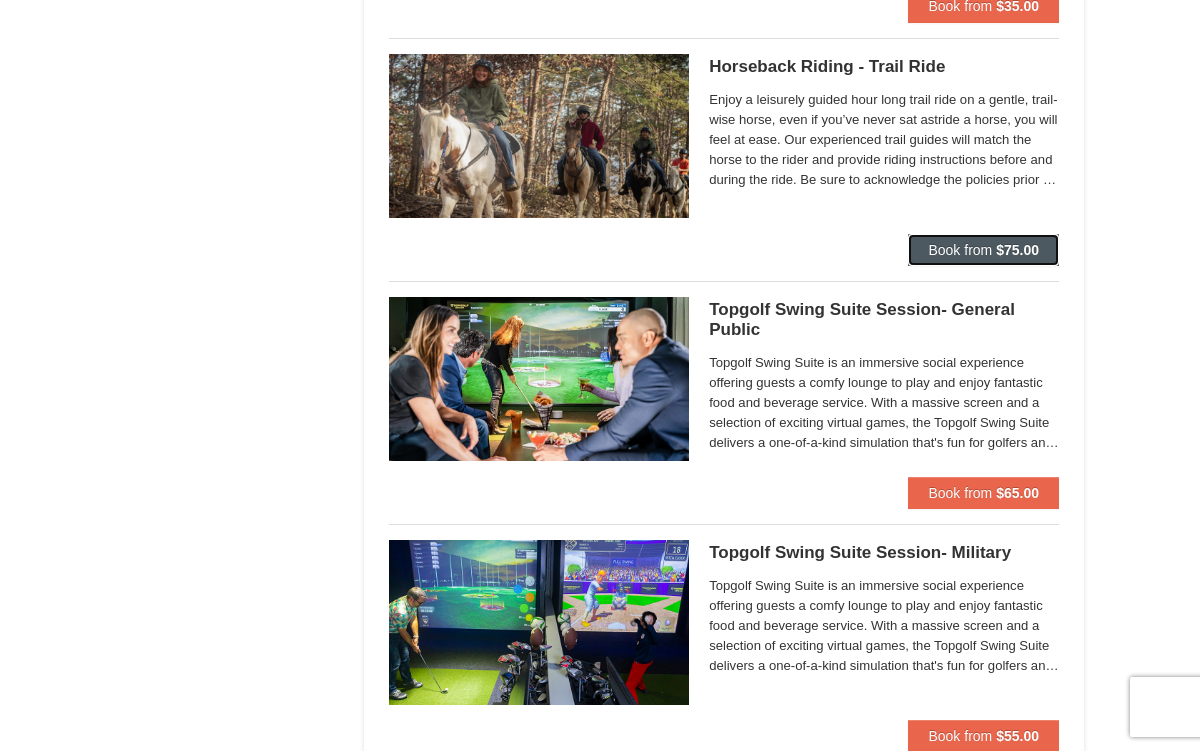 click on "Book from" at bounding box center [960, 250] 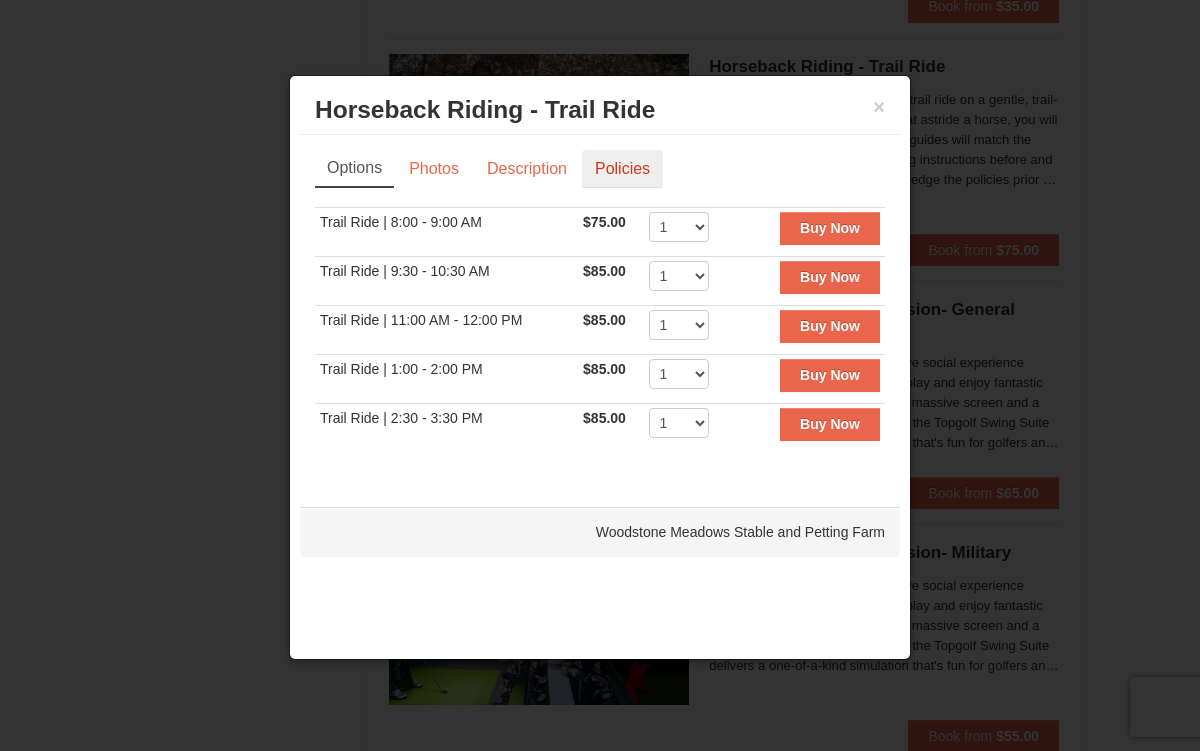 click on "Policies" at bounding box center (622, 169) 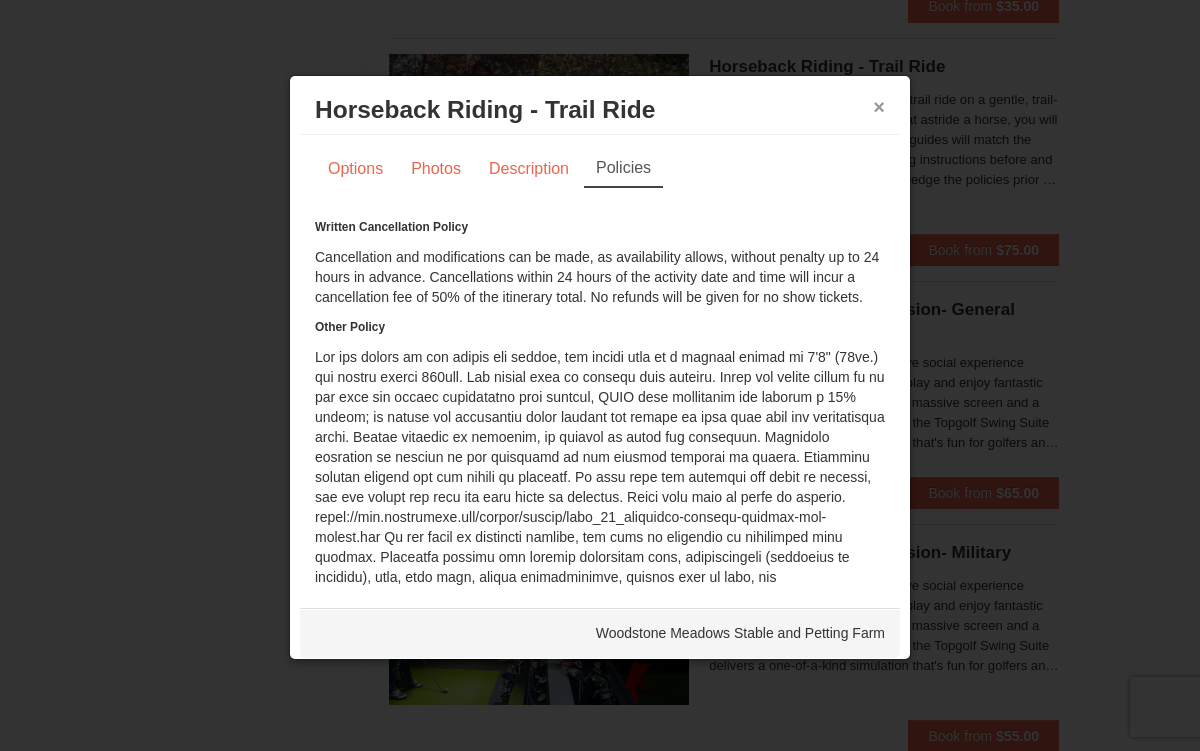 click on "×" at bounding box center (879, 107) 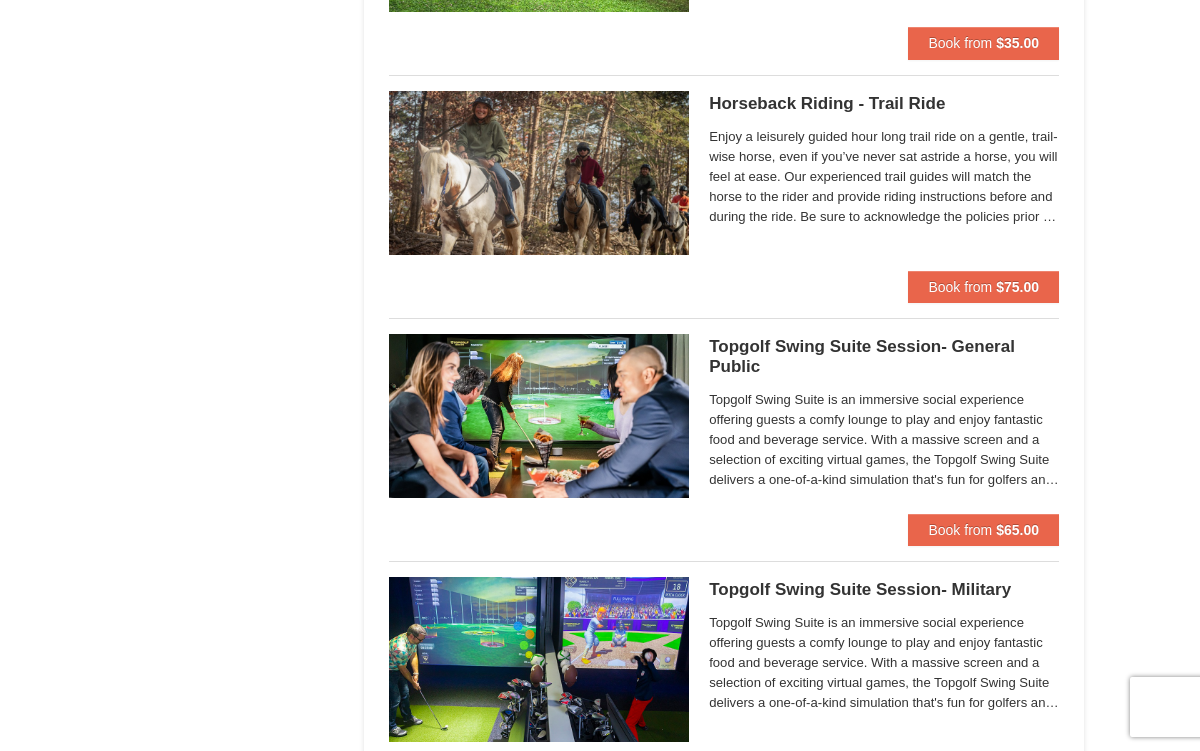 scroll, scrollTop: 2311, scrollLeft: 0, axis: vertical 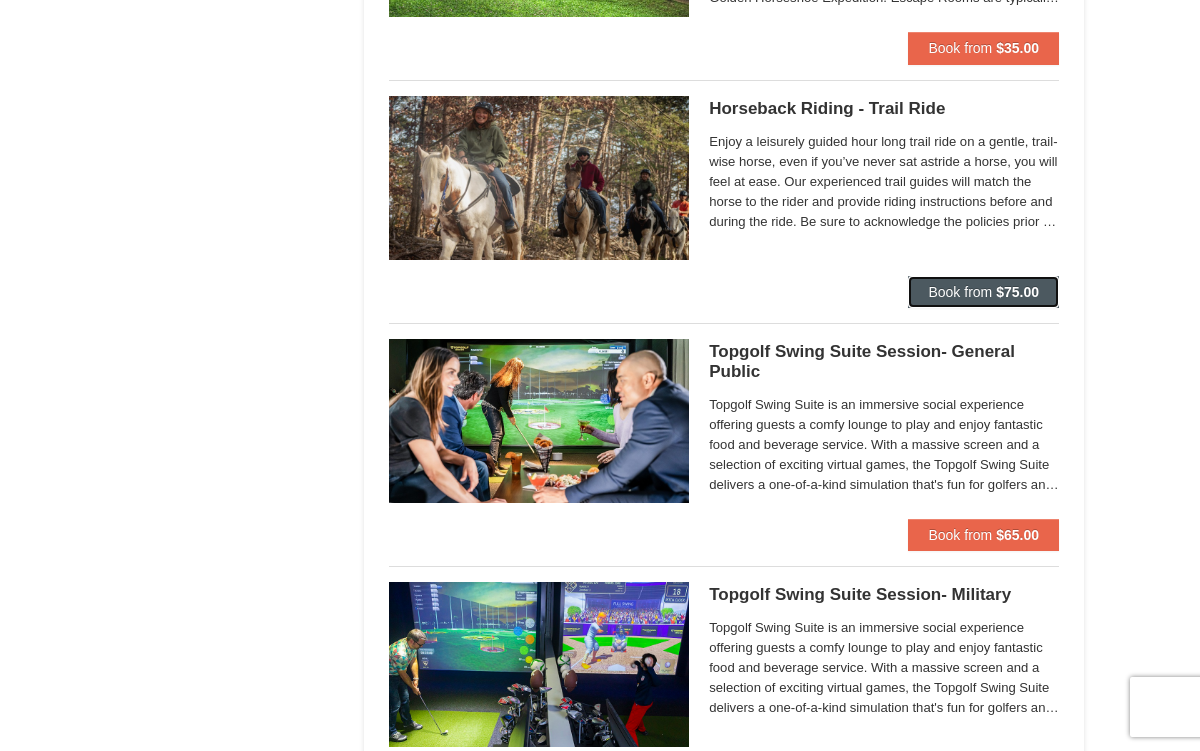 click on "Book from" at bounding box center [960, 292] 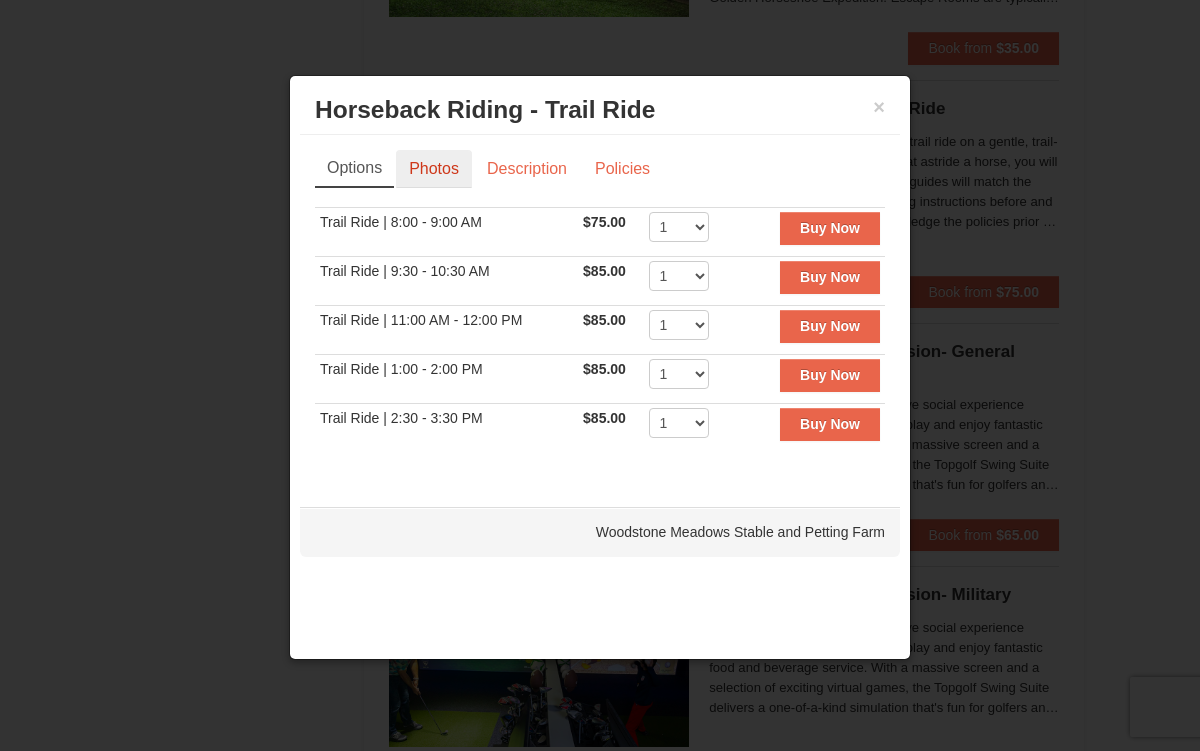 click on "Photos" at bounding box center (434, 169) 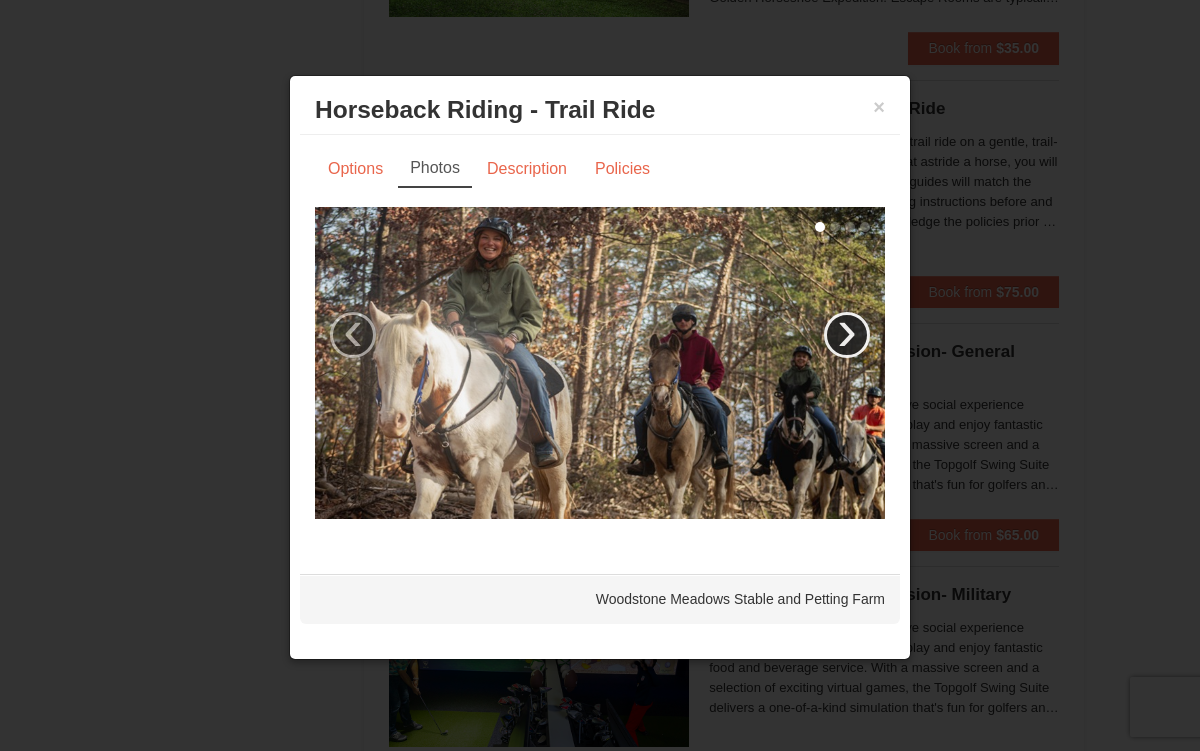 click on "›" at bounding box center [847, 335] 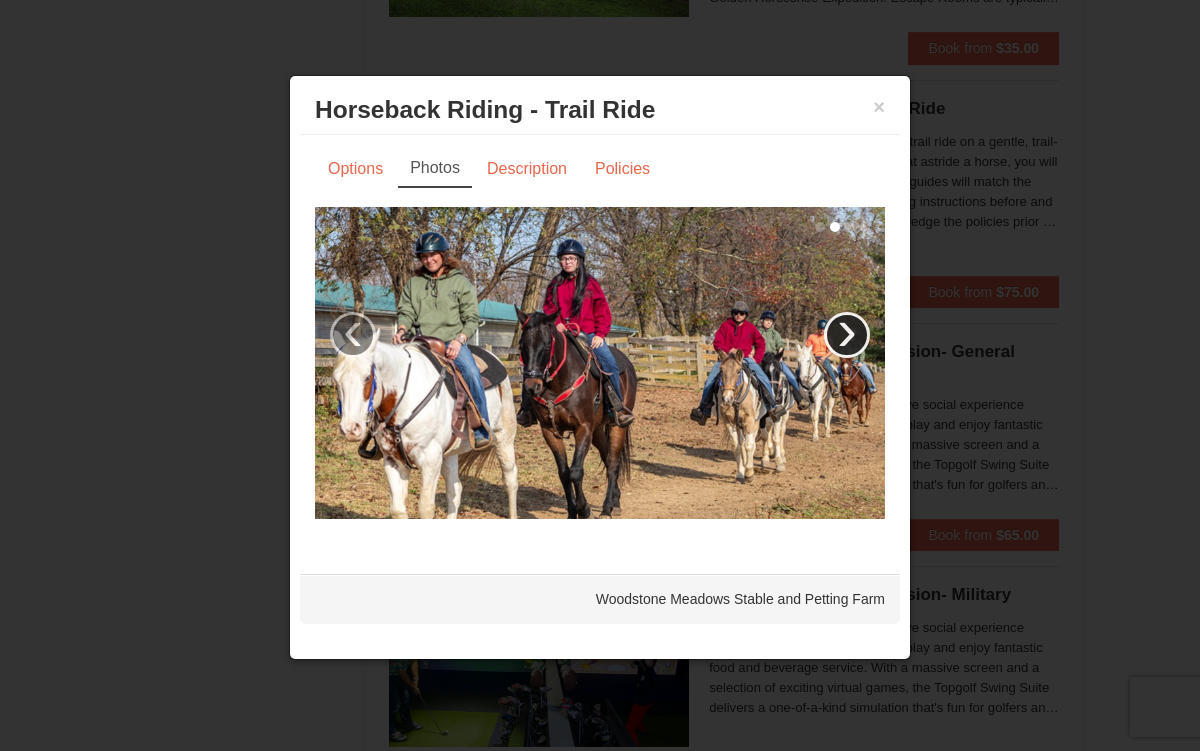 click on "›" at bounding box center [847, 335] 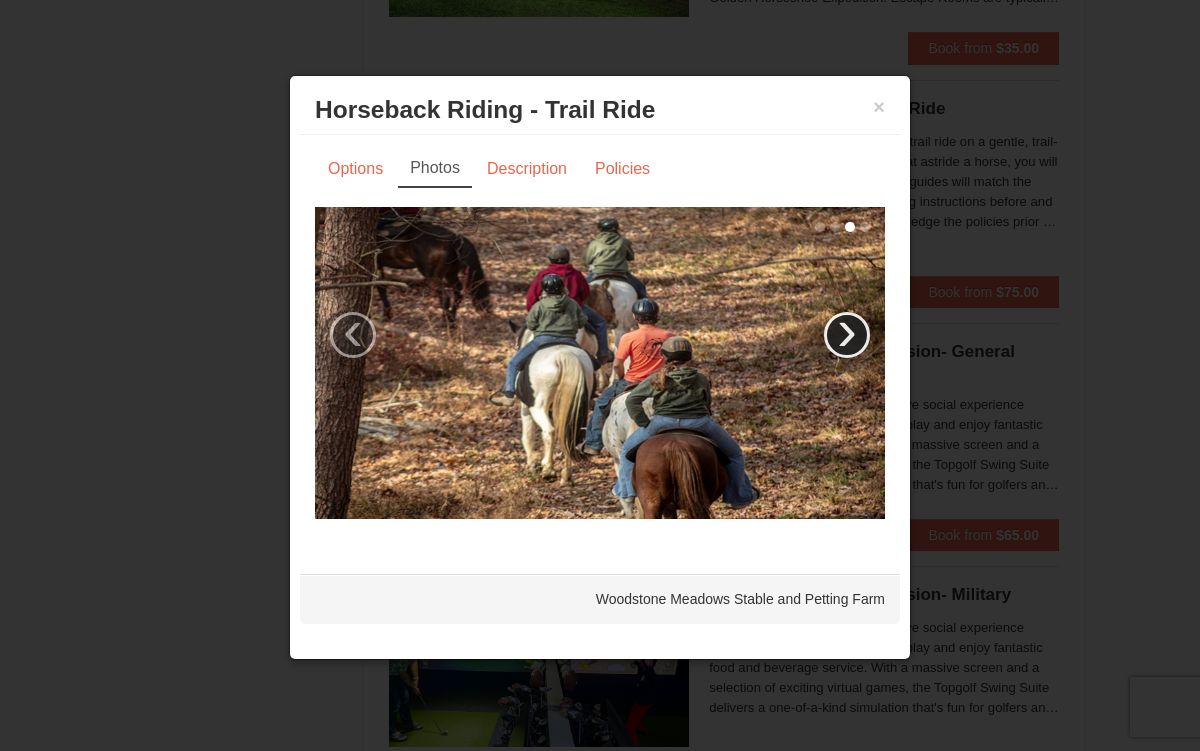 click on "›" at bounding box center (847, 335) 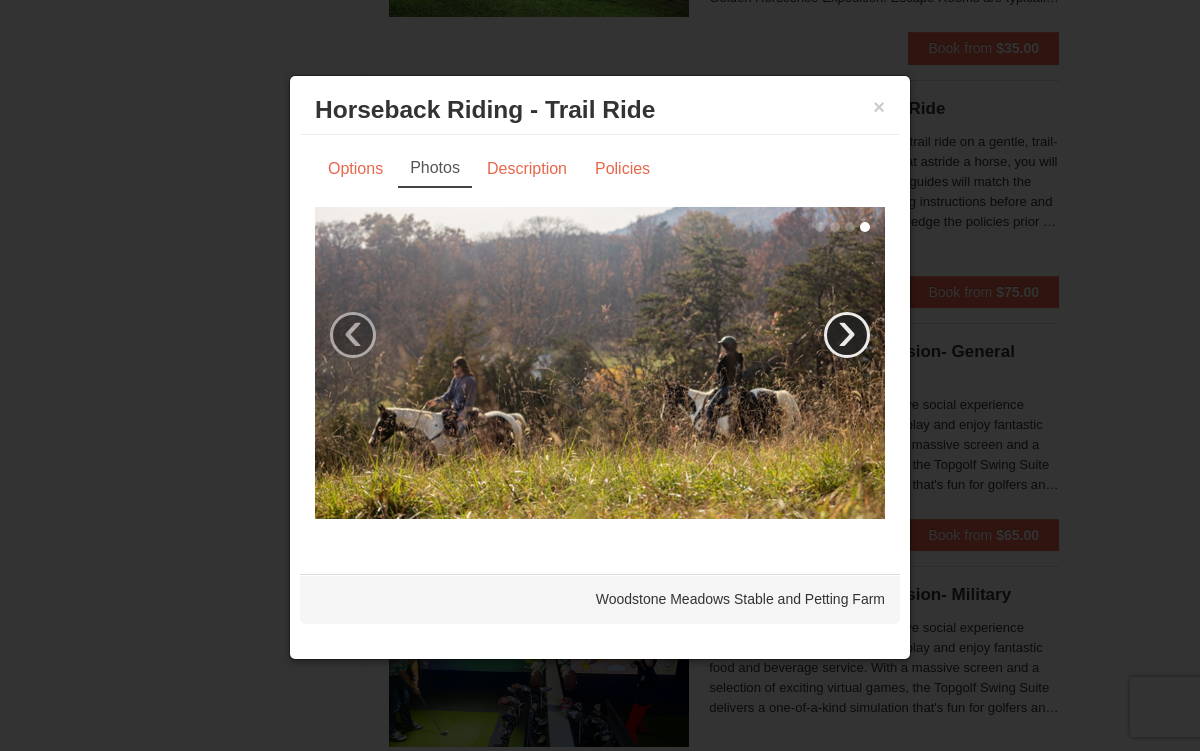 click on "›" at bounding box center [847, 335] 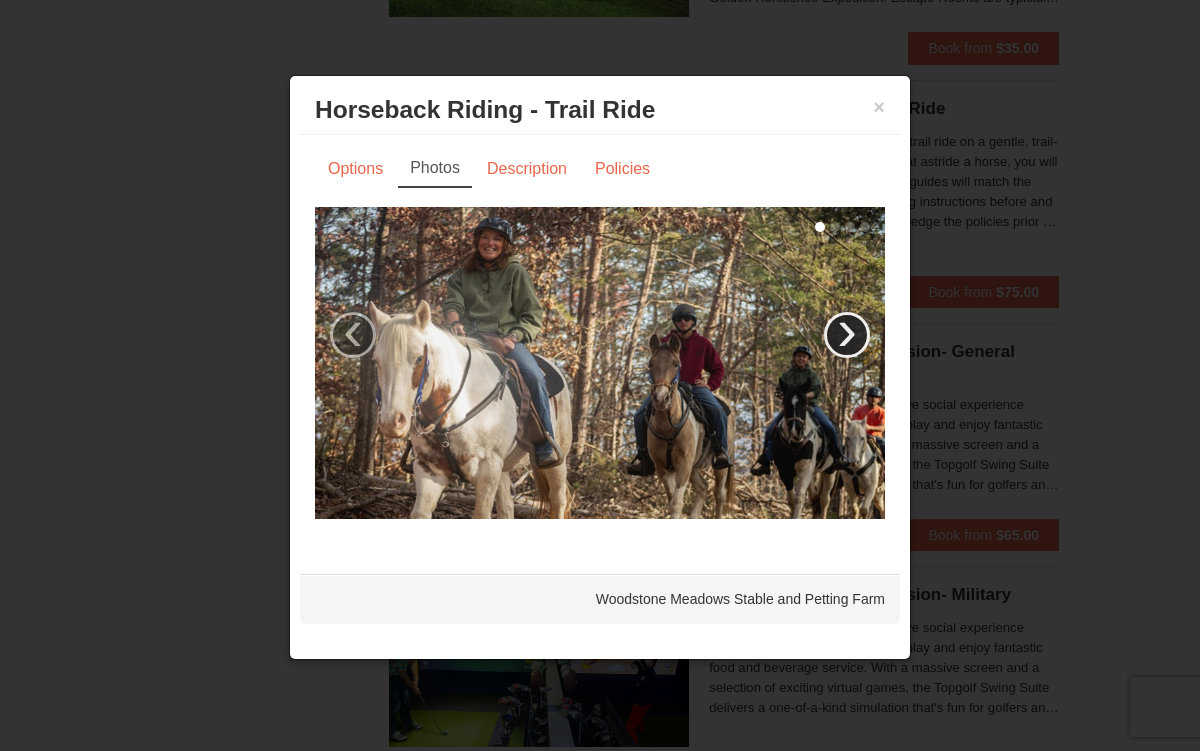 click on "›" at bounding box center (847, 335) 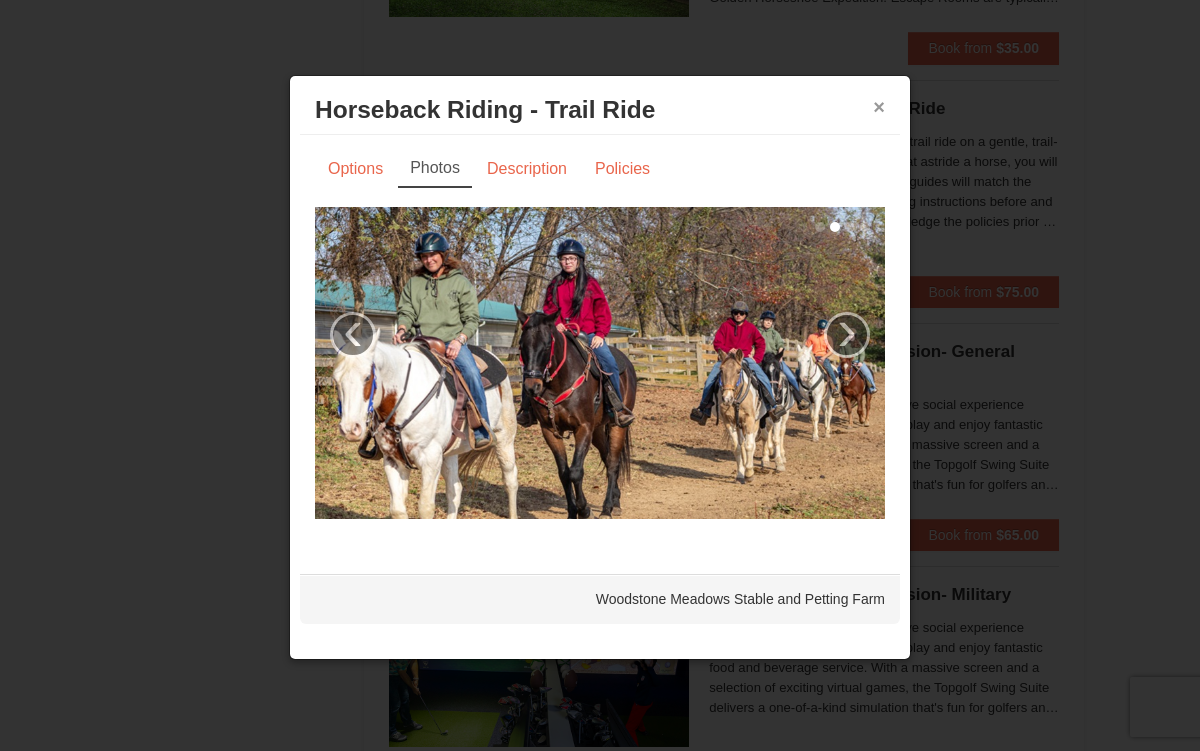click on "×" at bounding box center (879, 107) 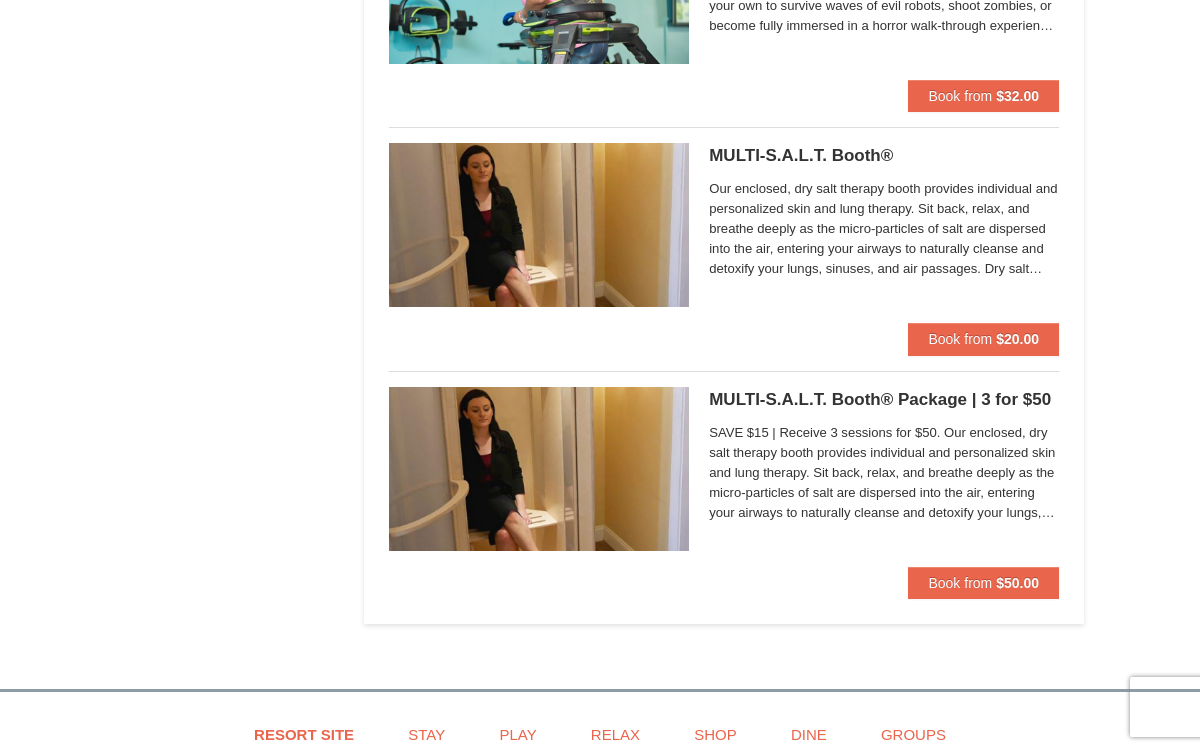 scroll, scrollTop: 3736, scrollLeft: 0, axis: vertical 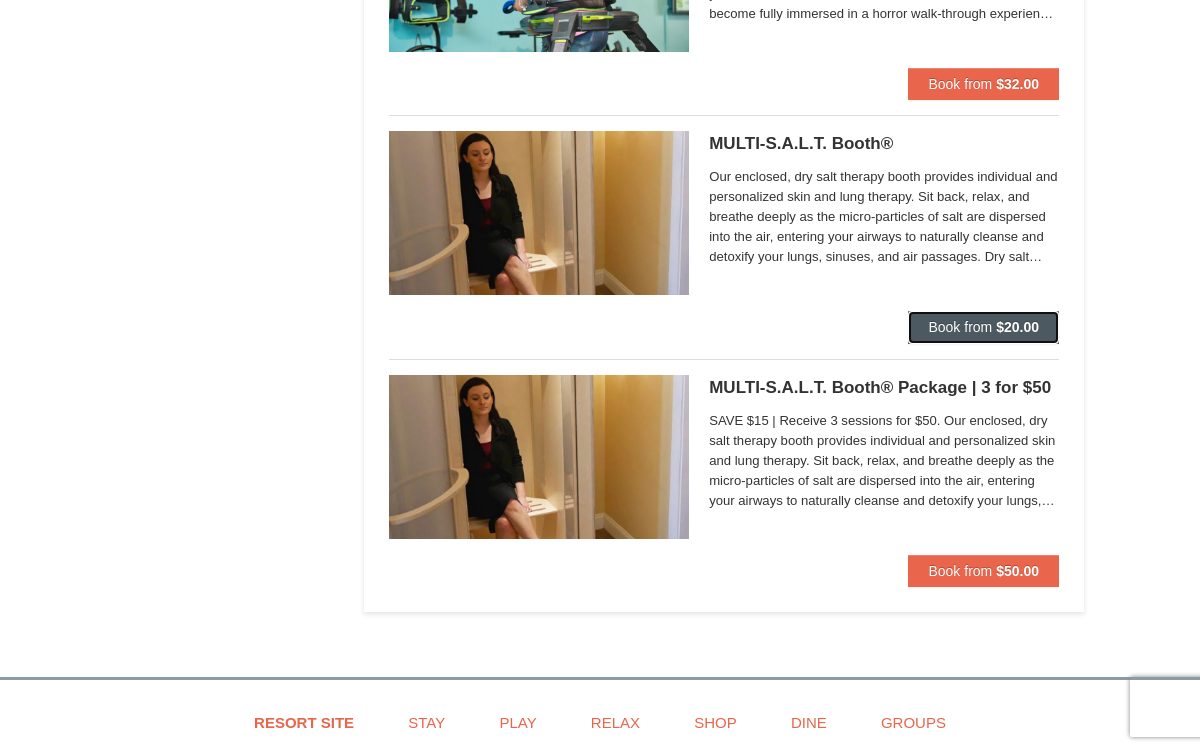 click on "Book from" at bounding box center (960, 327) 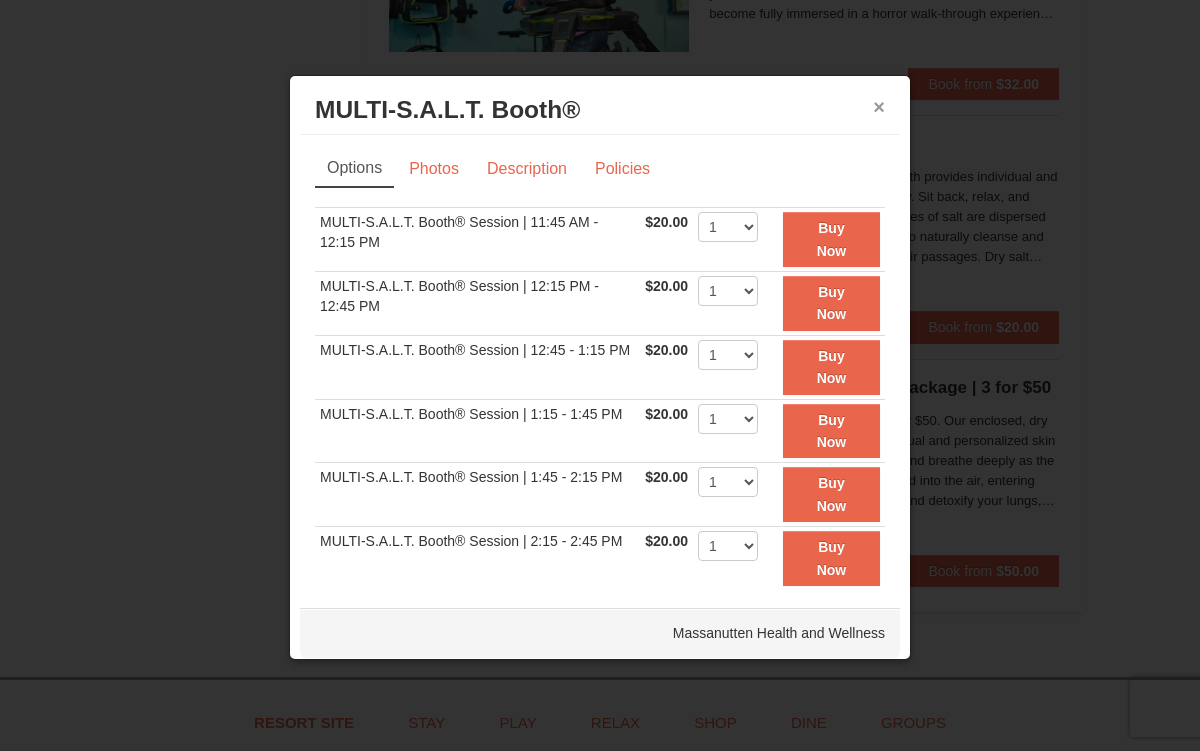 click on "×" at bounding box center [879, 107] 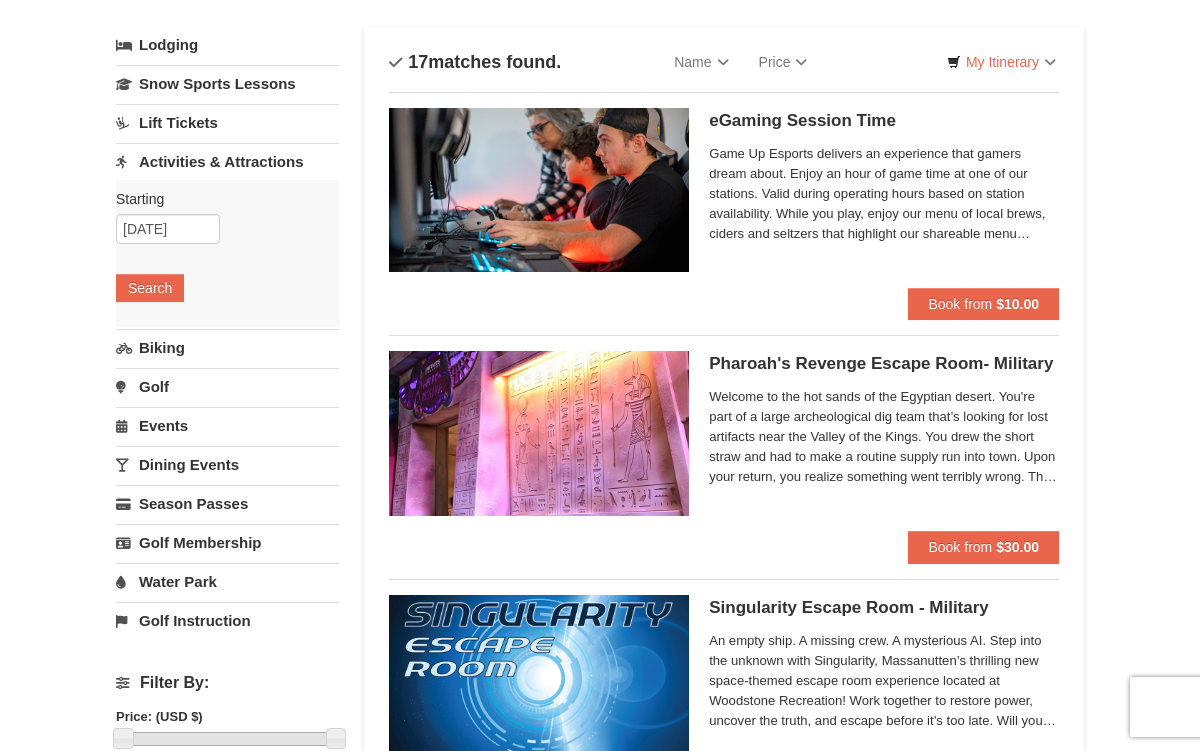 scroll, scrollTop: 114, scrollLeft: 0, axis: vertical 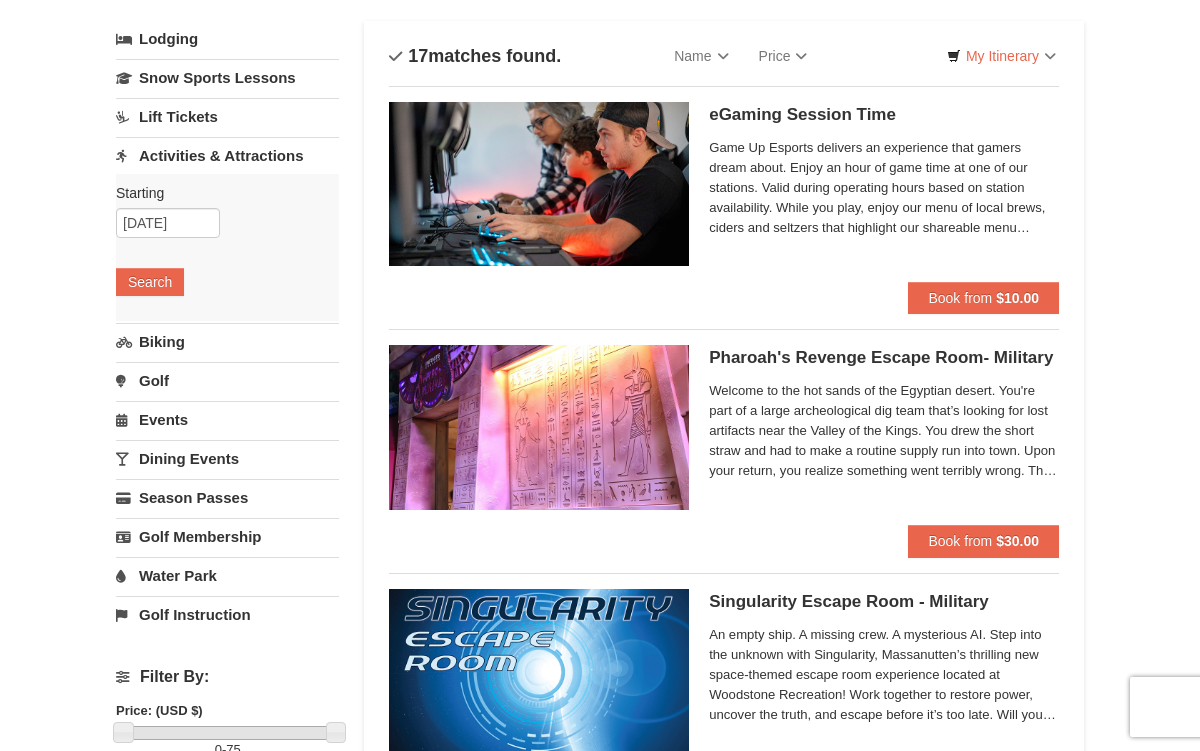 click on "Biking" at bounding box center [227, 341] 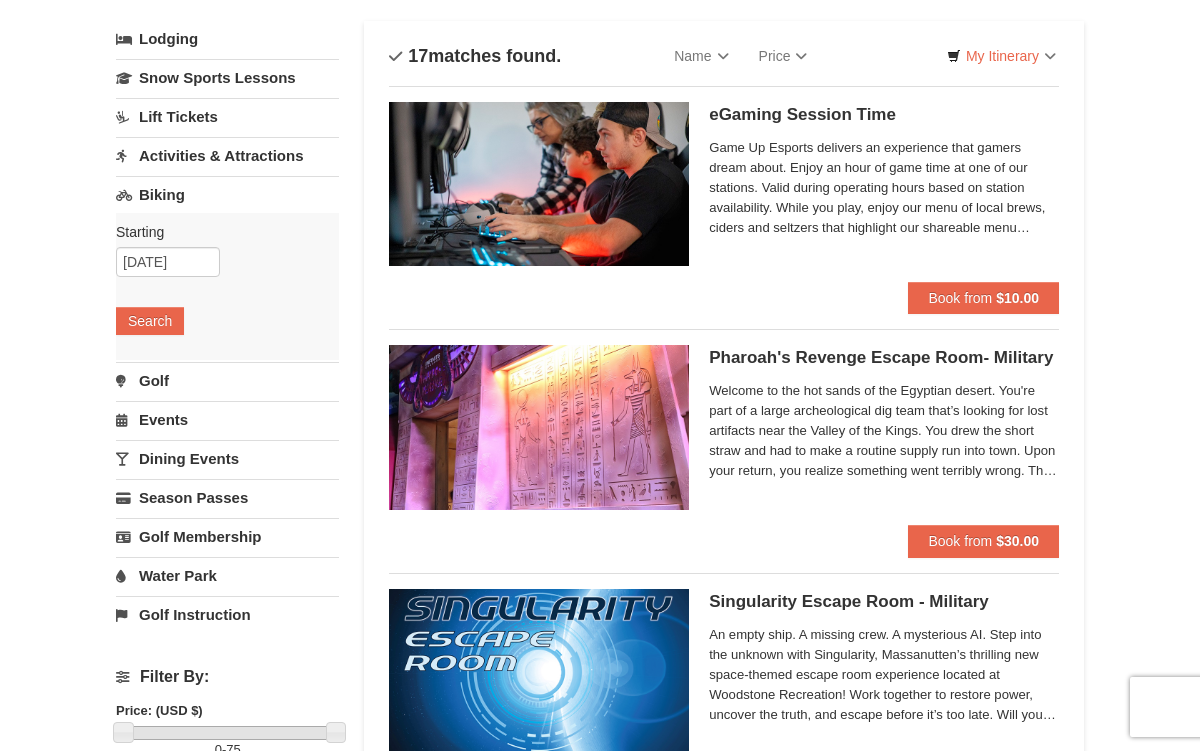 click on "Events" at bounding box center [227, 419] 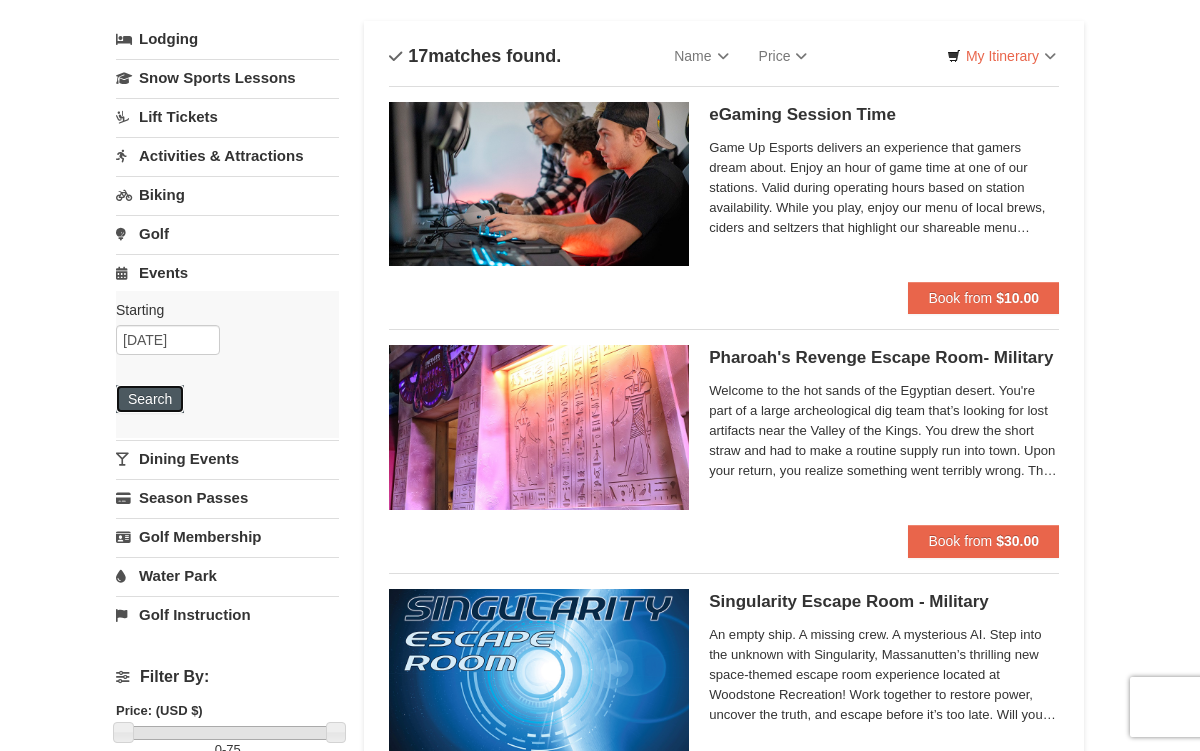 click on "Search" at bounding box center (150, 399) 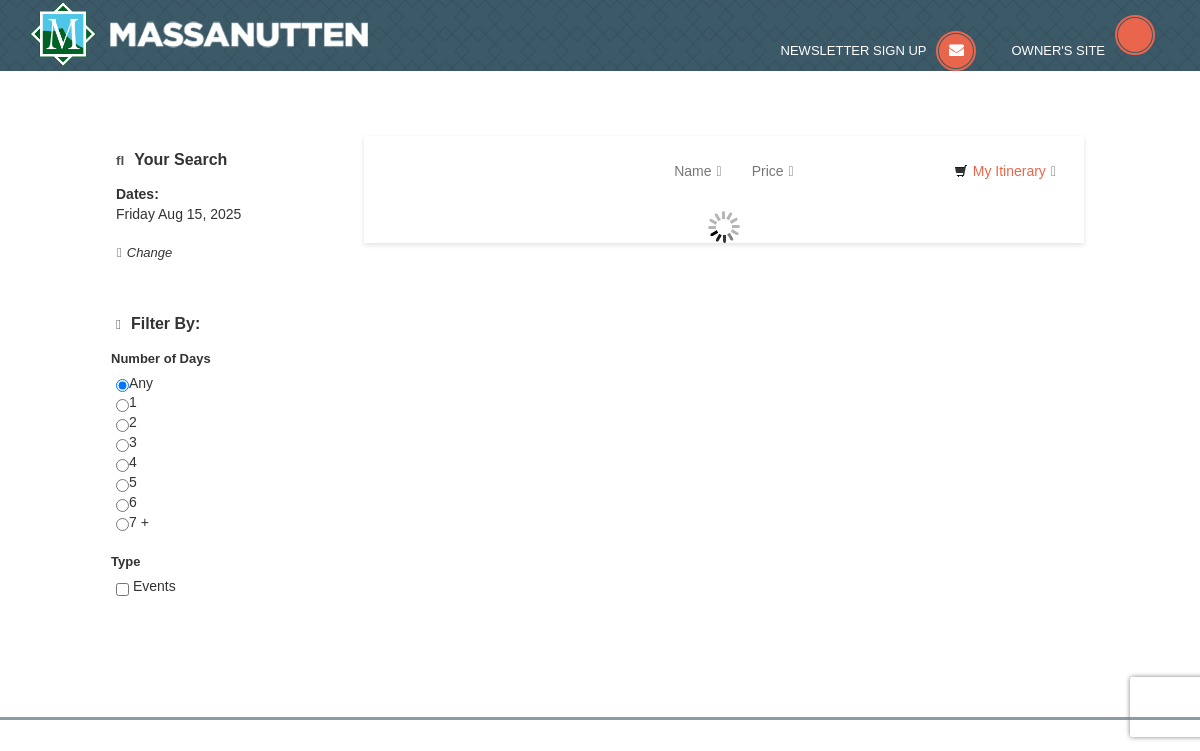 scroll, scrollTop: 0, scrollLeft: 0, axis: both 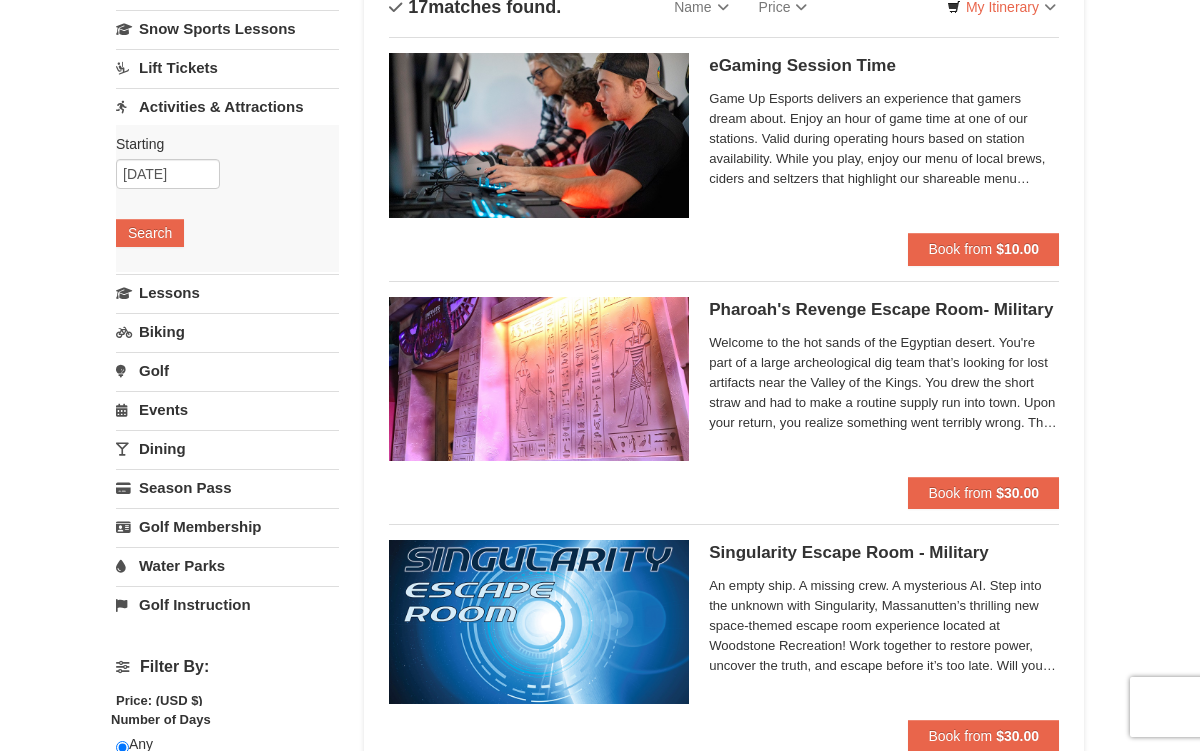 select on "8" 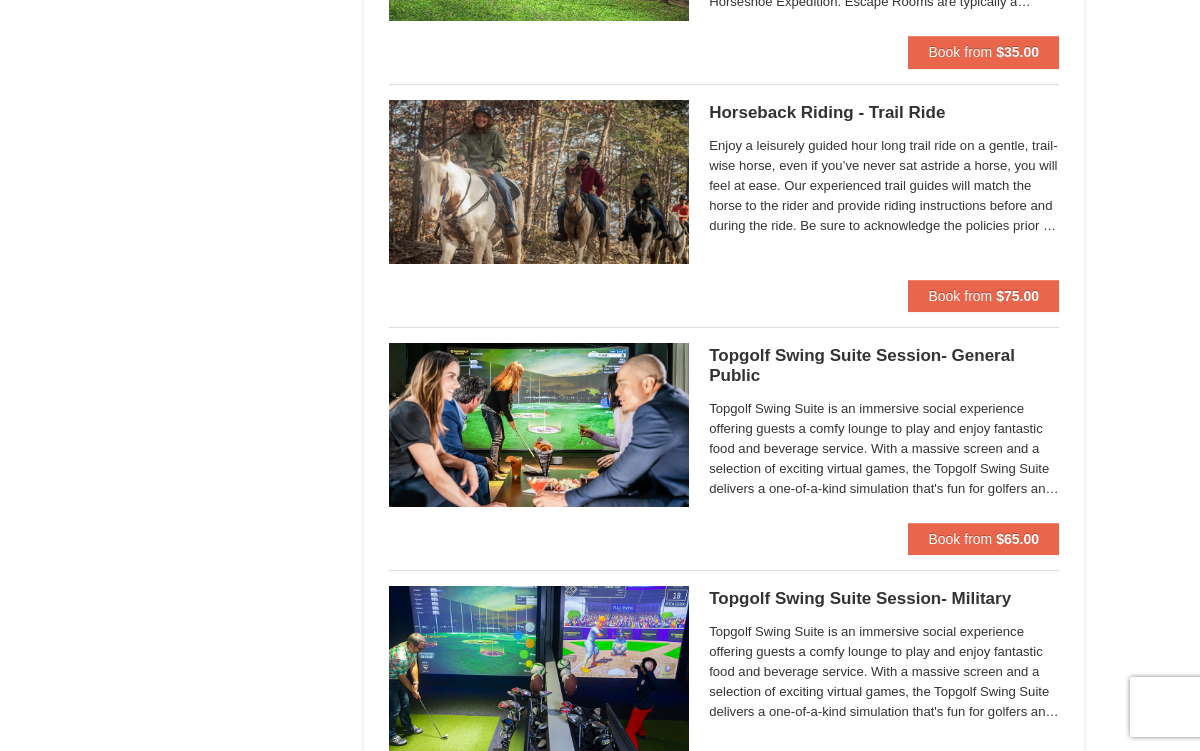 scroll, scrollTop: 2309, scrollLeft: 0, axis: vertical 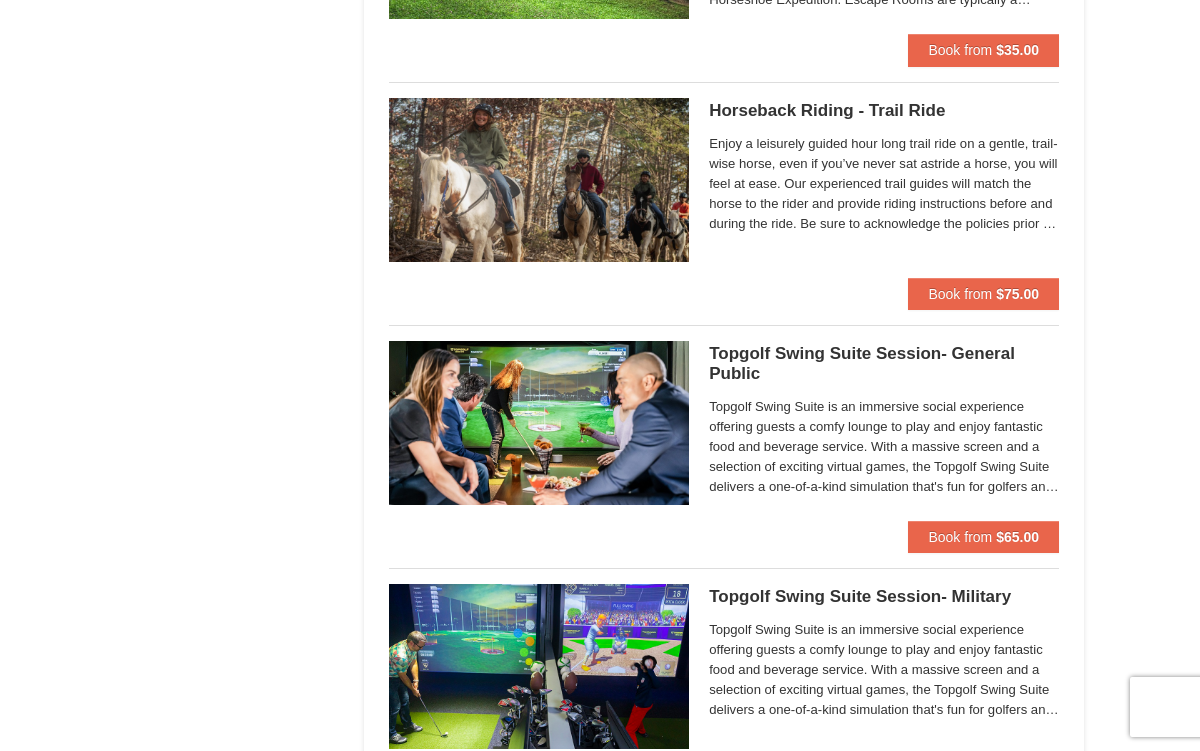 click on "Horseback Riding - Trail Ride  Woodstone Meadows Stable and Petting Farm" at bounding box center [884, 111] 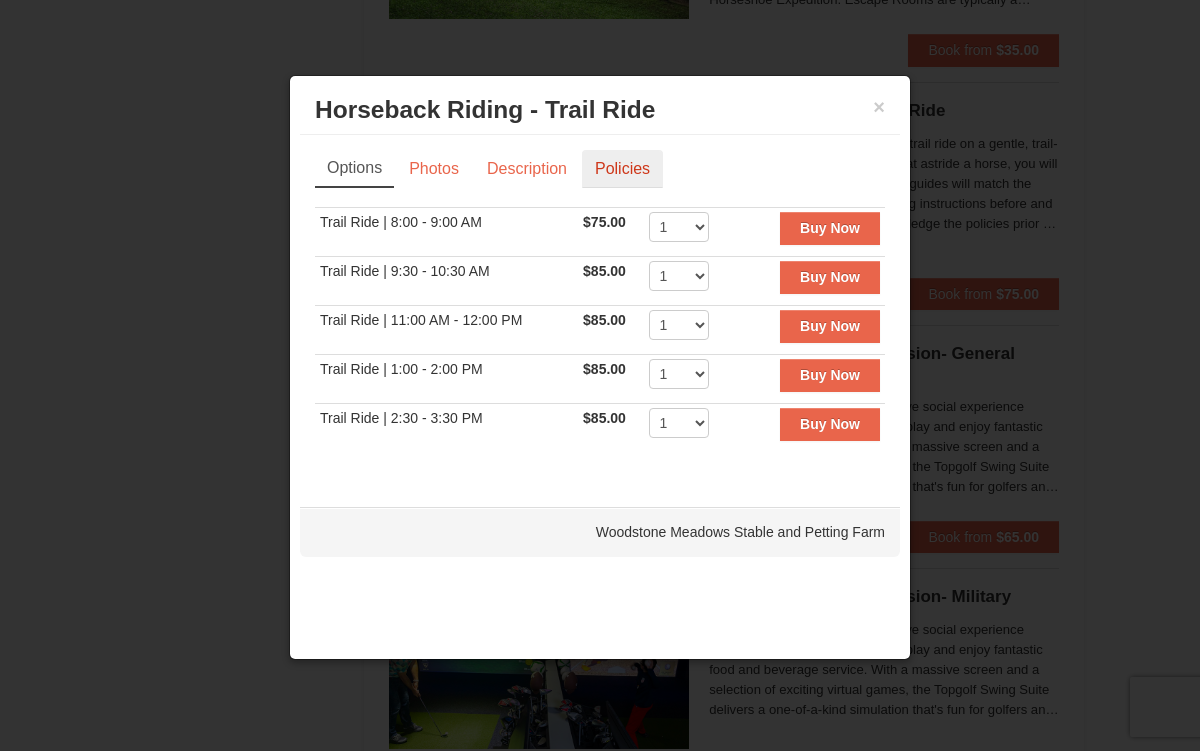 click on "Policies" at bounding box center [622, 169] 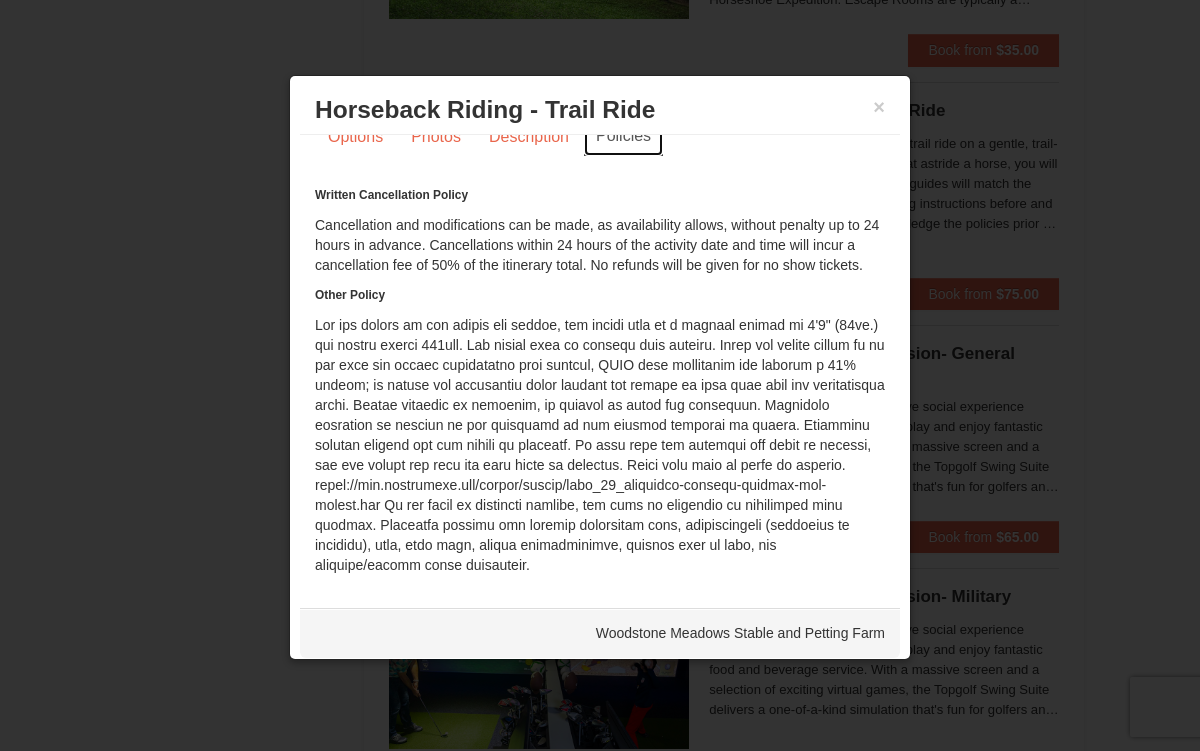 scroll, scrollTop: 34, scrollLeft: 0, axis: vertical 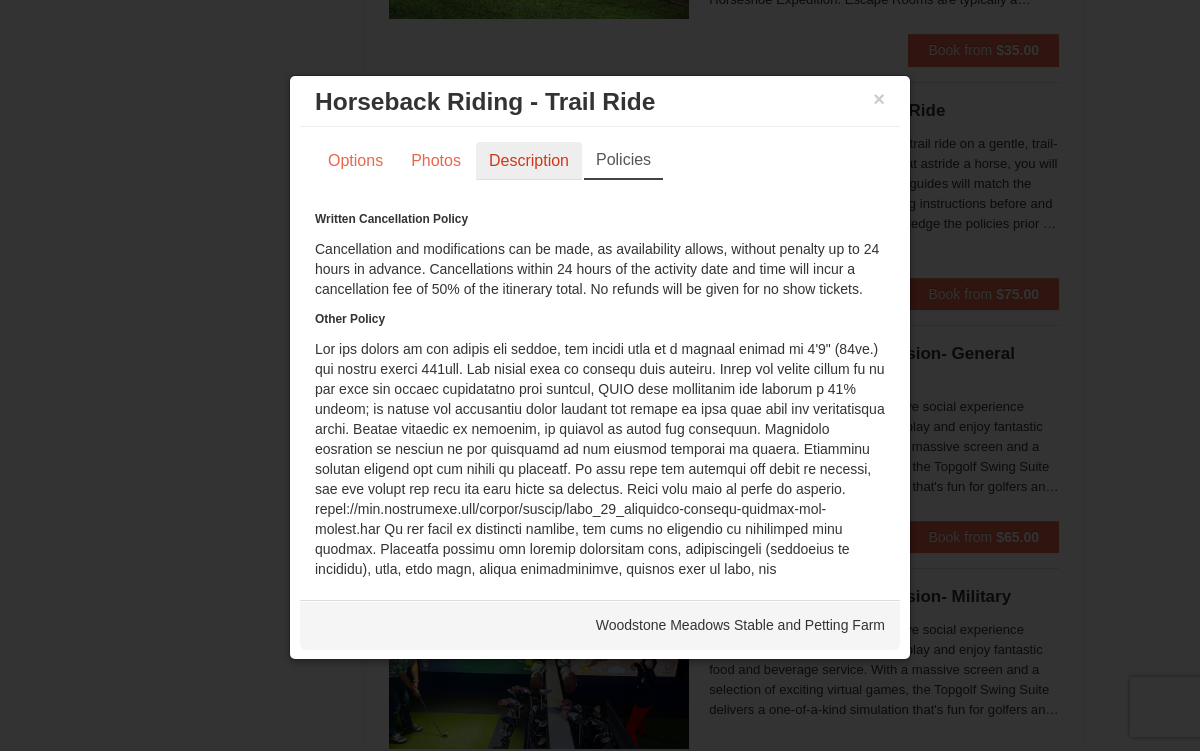 click on "Description" at bounding box center (529, 161) 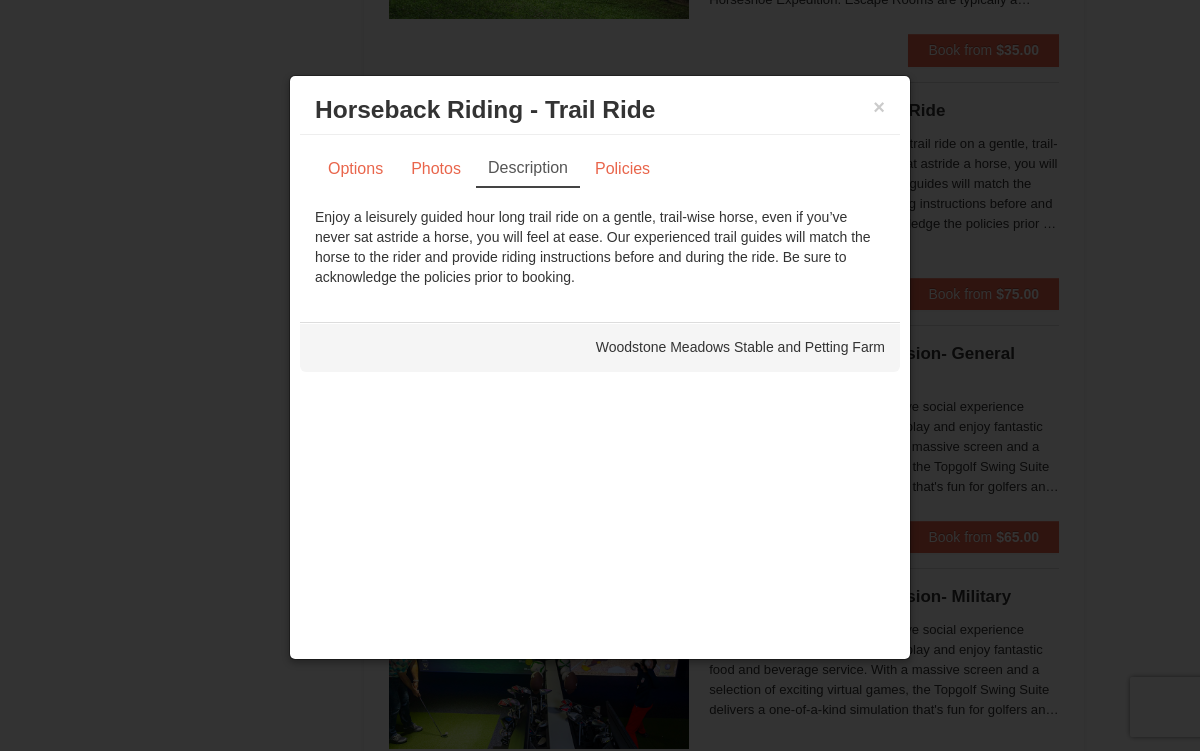 scroll, scrollTop: 0, scrollLeft: 0, axis: both 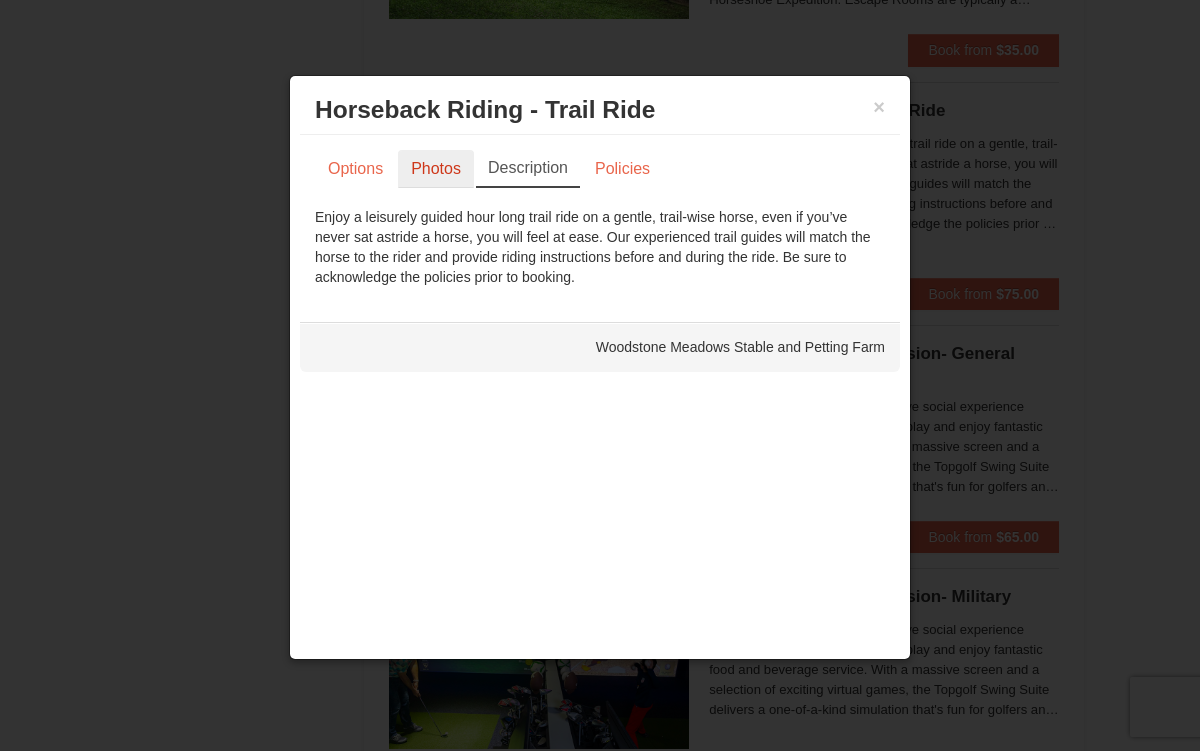 click on "Photos" at bounding box center [436, 169] 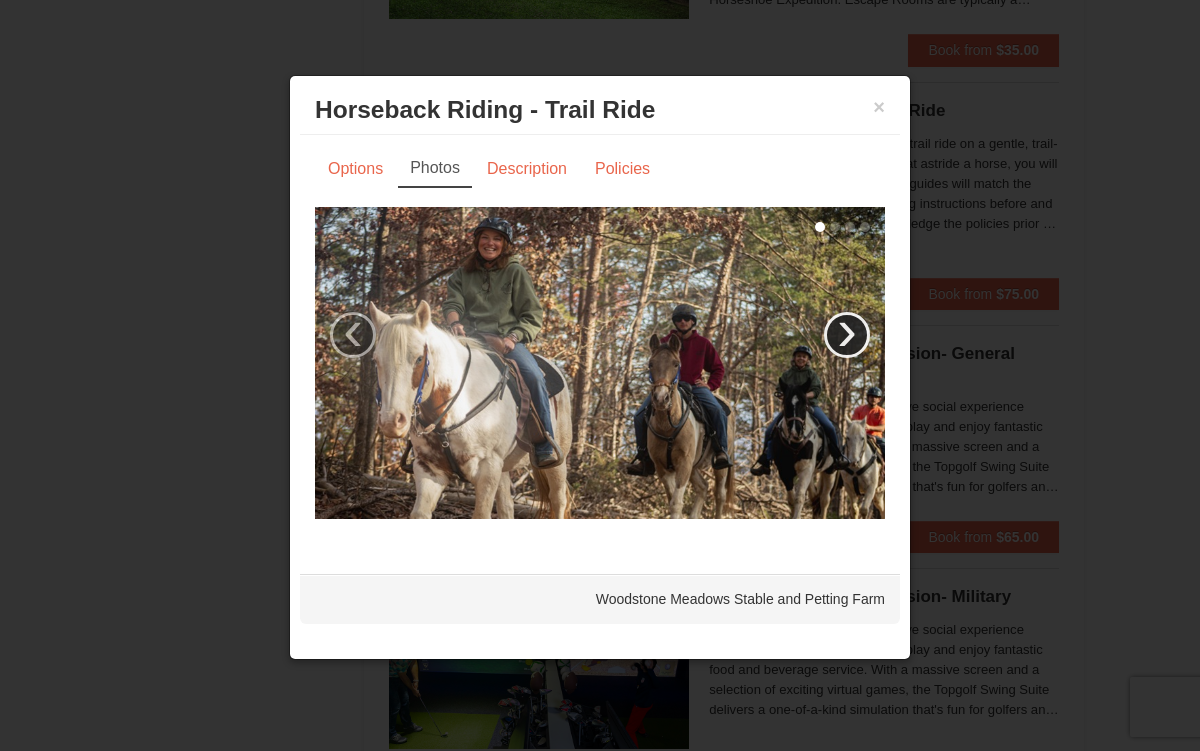click on "›" at bounding box center [847, 335] 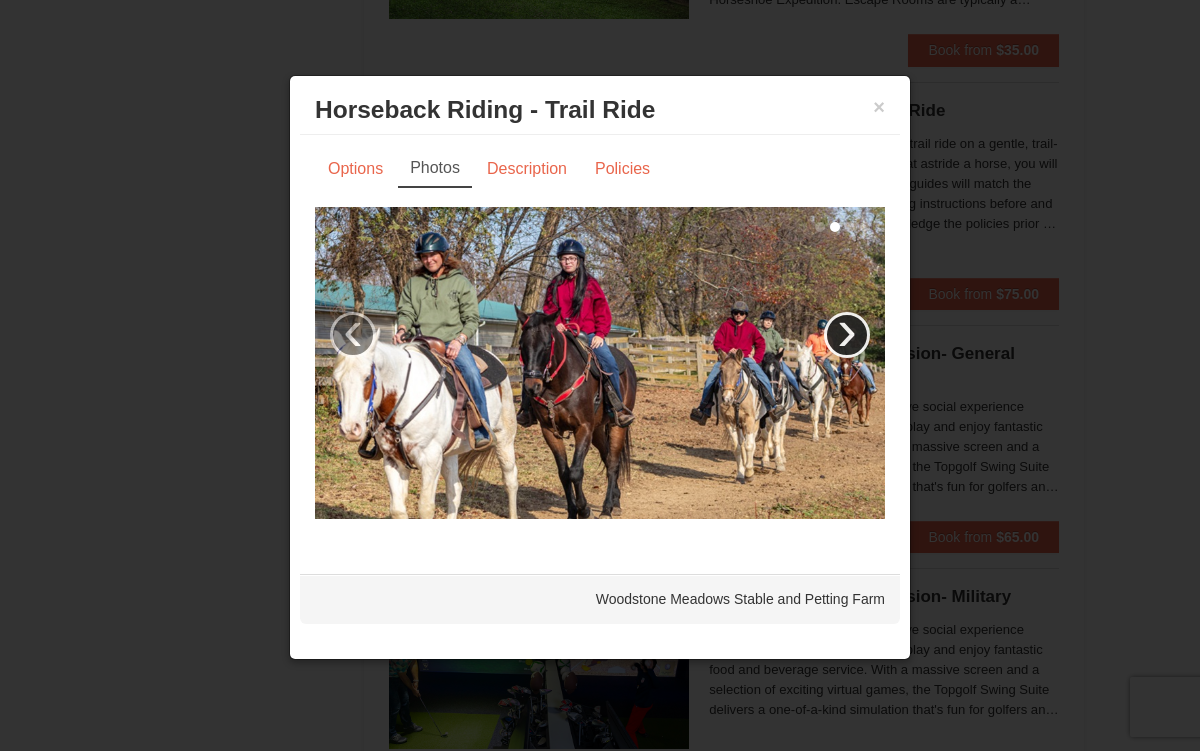 click on "›" at bounding box center (847, 335) 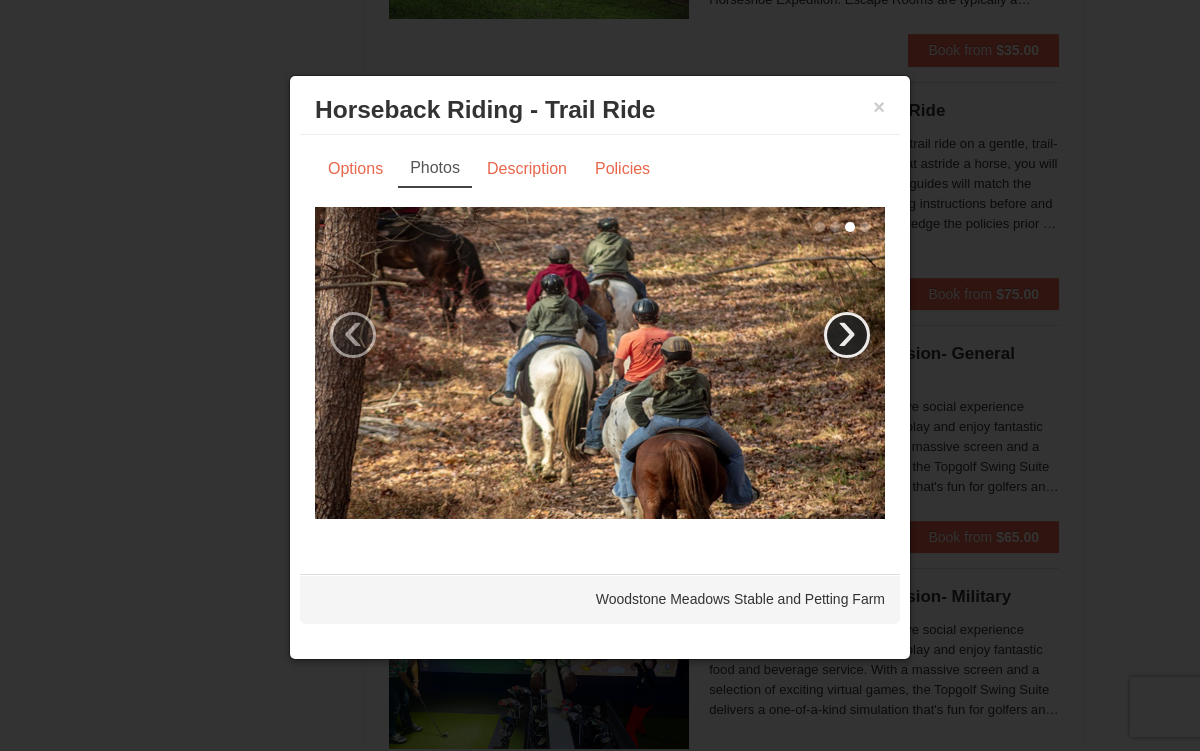 click on "›" at bounding box center (847, 335) 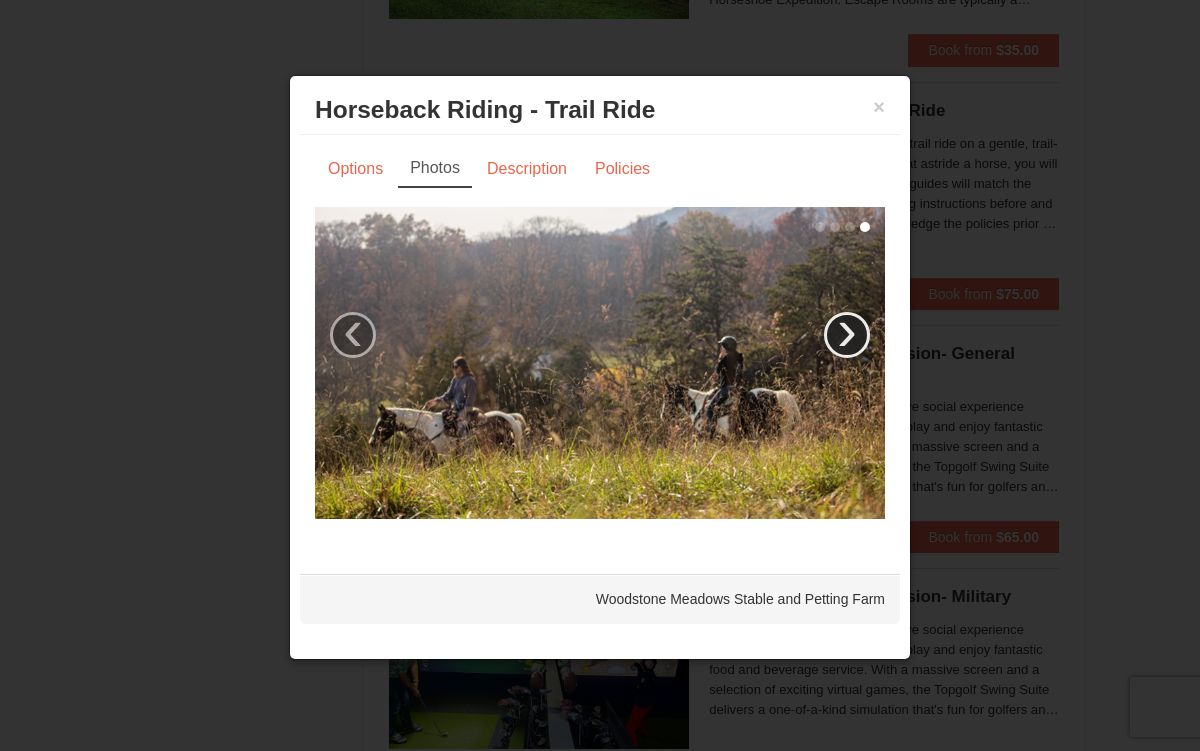 click on "›" at bounding box center (847, 335) 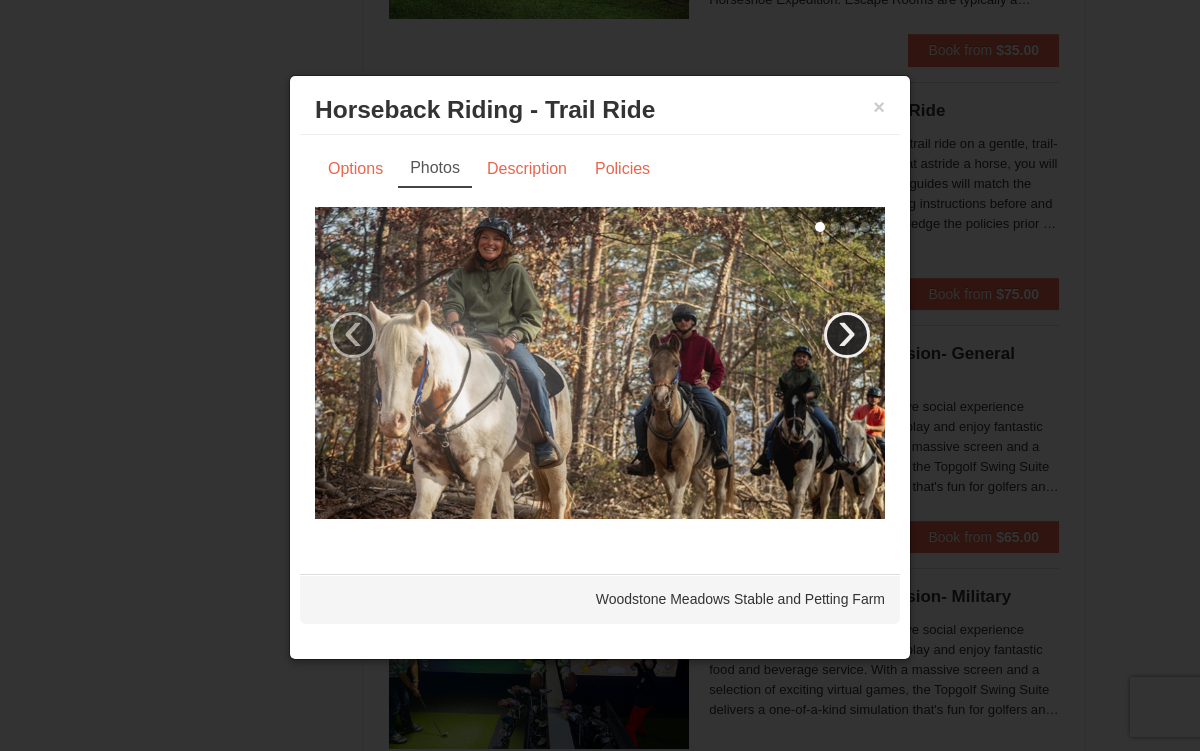 click on "›" at bounding box center (847, 335) 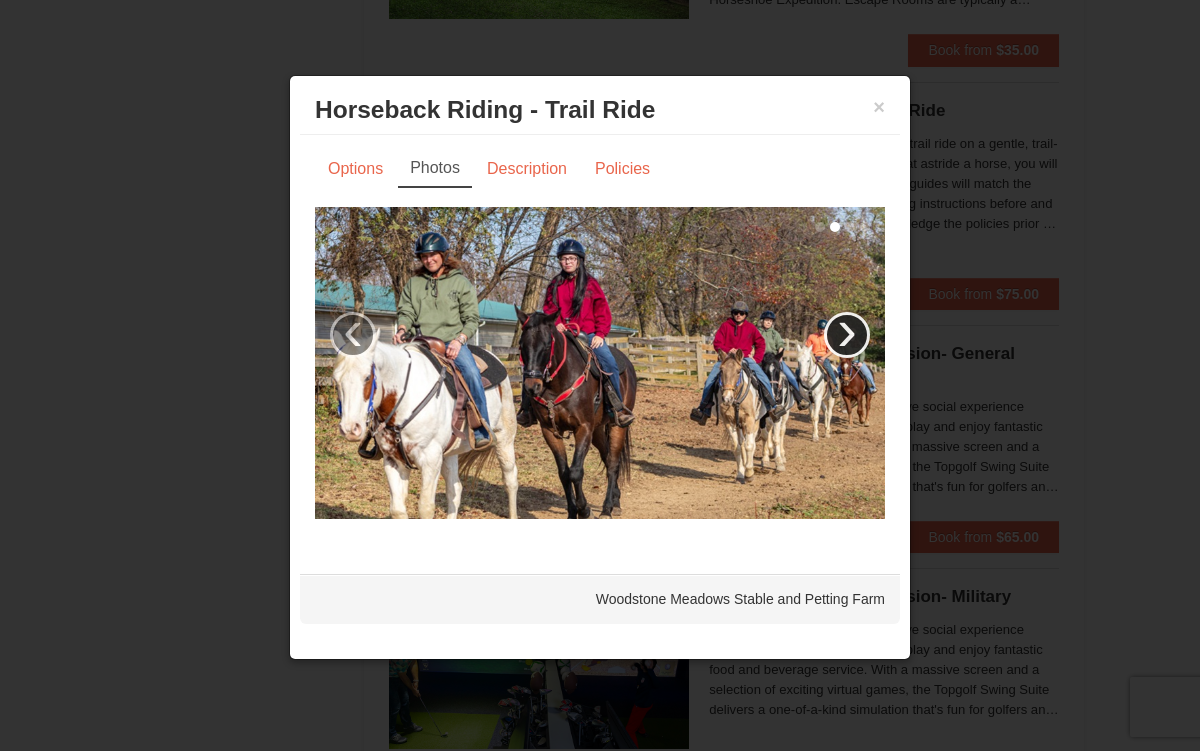 click on "›" at bounding box center [847, 335] 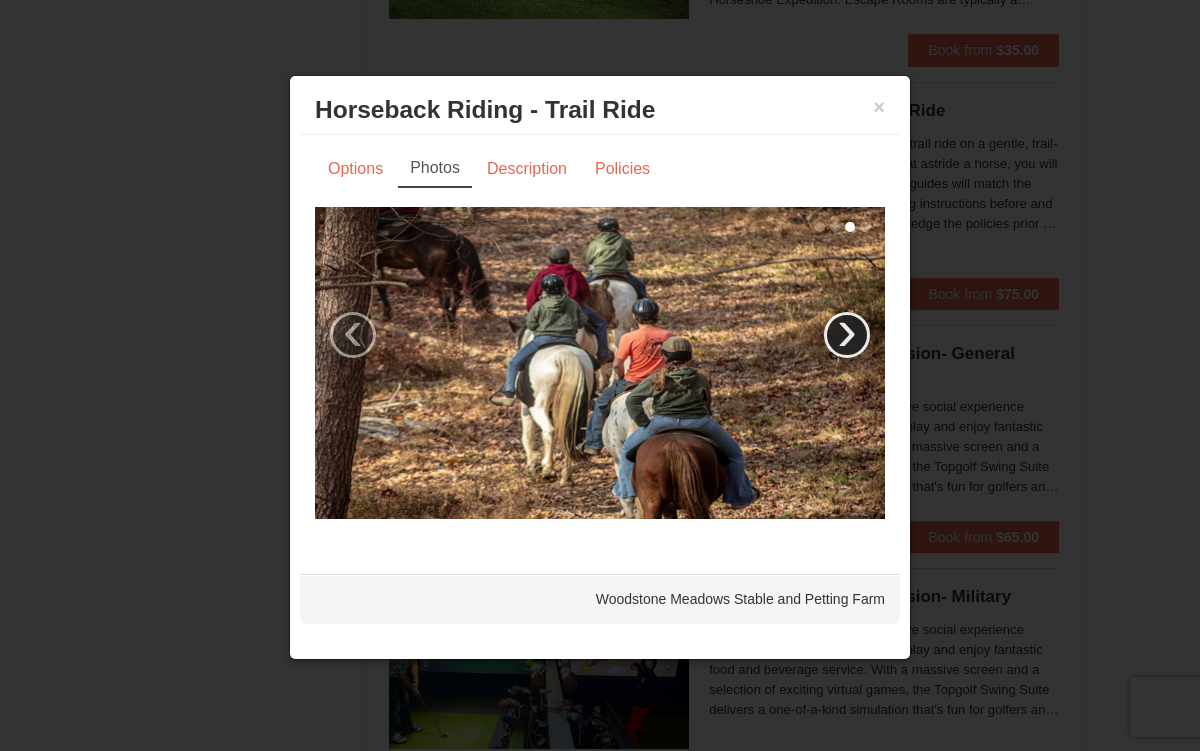 click on "›" at bounding box center [847, 335] 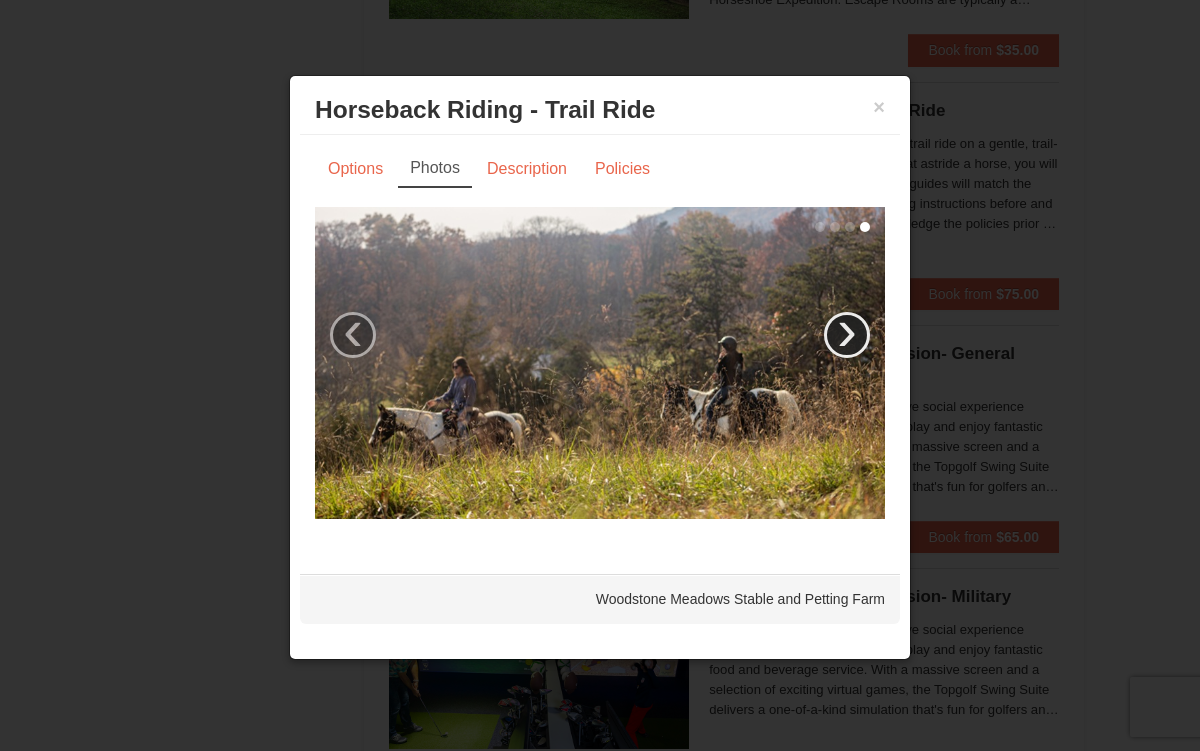 click on "›" at bounding box center [847, 335] 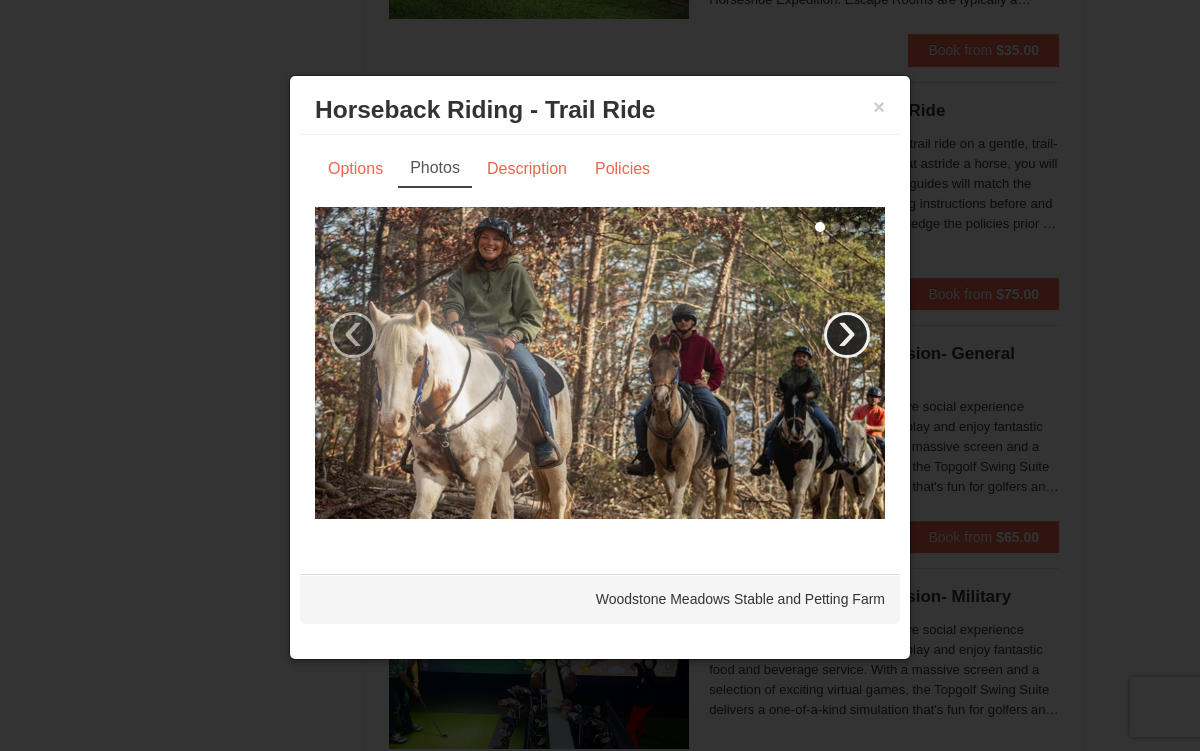 click on "›" at bounding box center [847, 335] 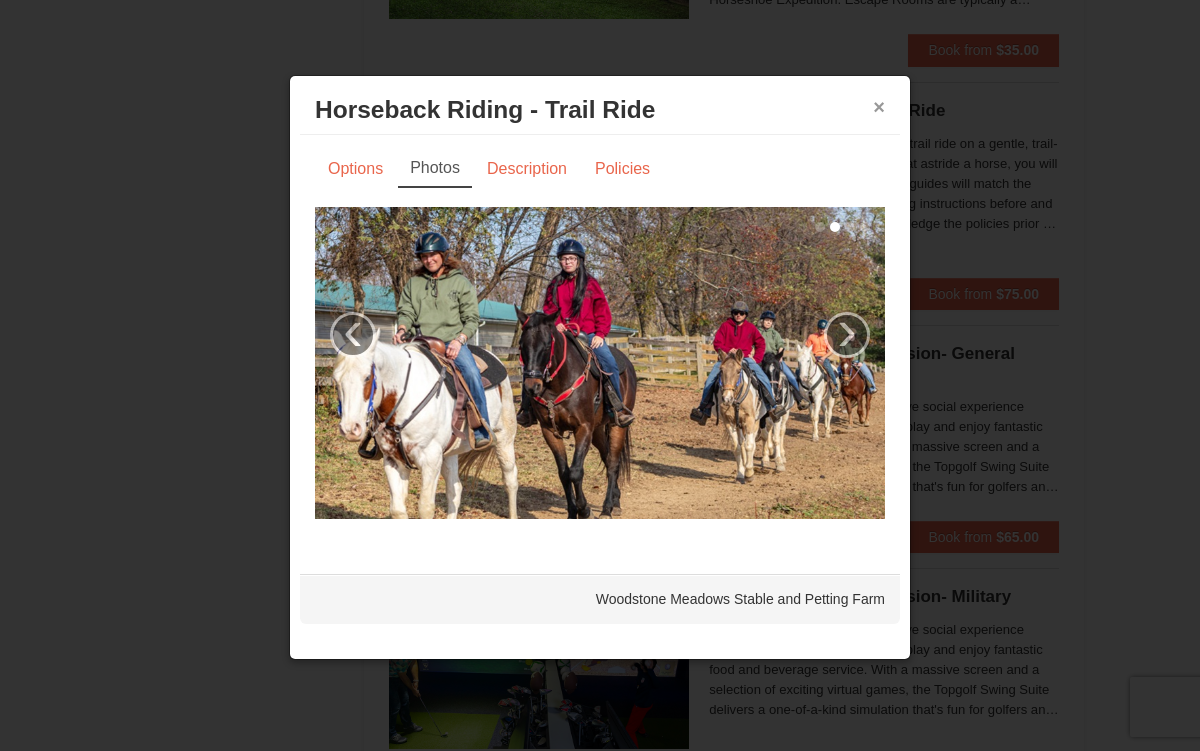 click on "×" at bounding box center [879, 107] 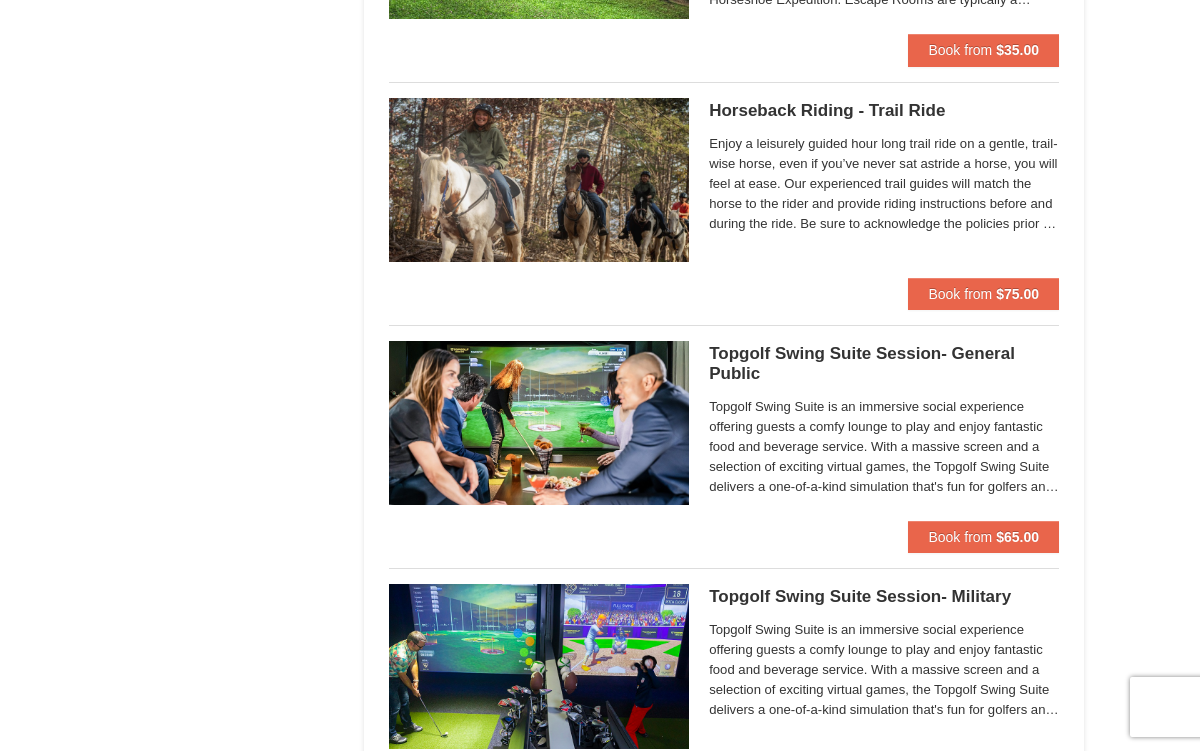 click on "Horseback Riding - Trail Ride  Woodstone Meadows Stable and Petting Farm" at bounding box center (884, 111) 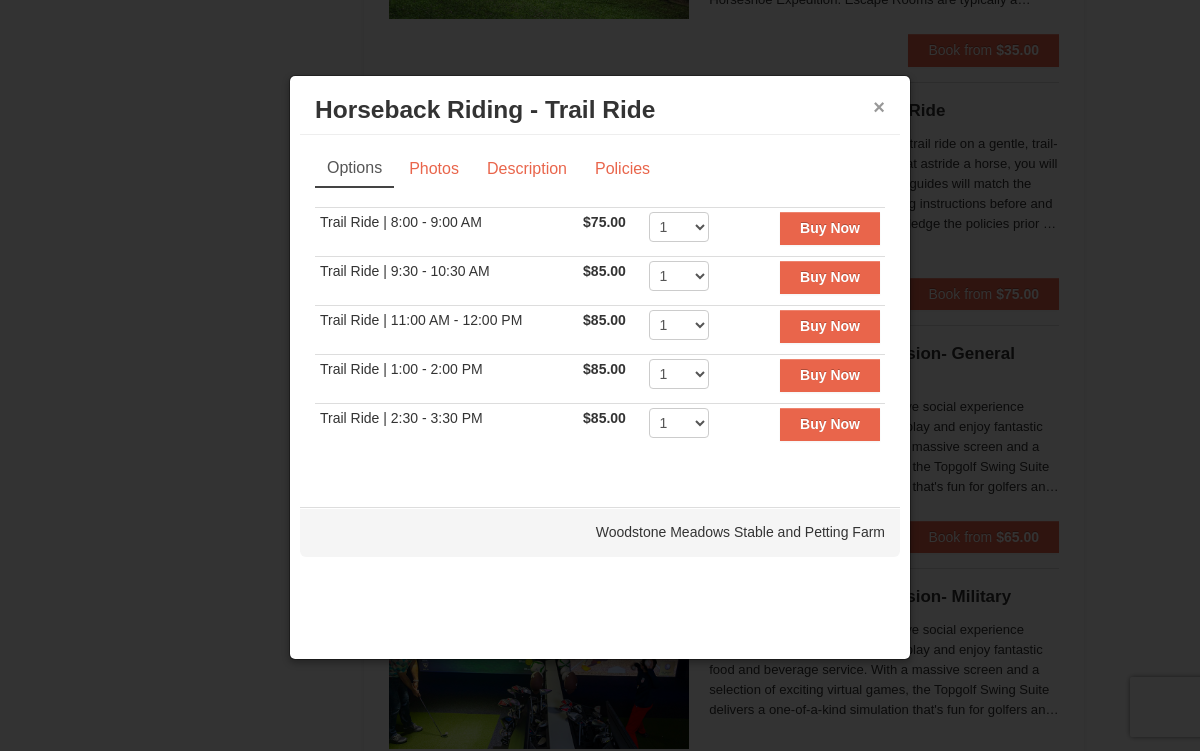 click on "×" at bounding box center [879, 107] 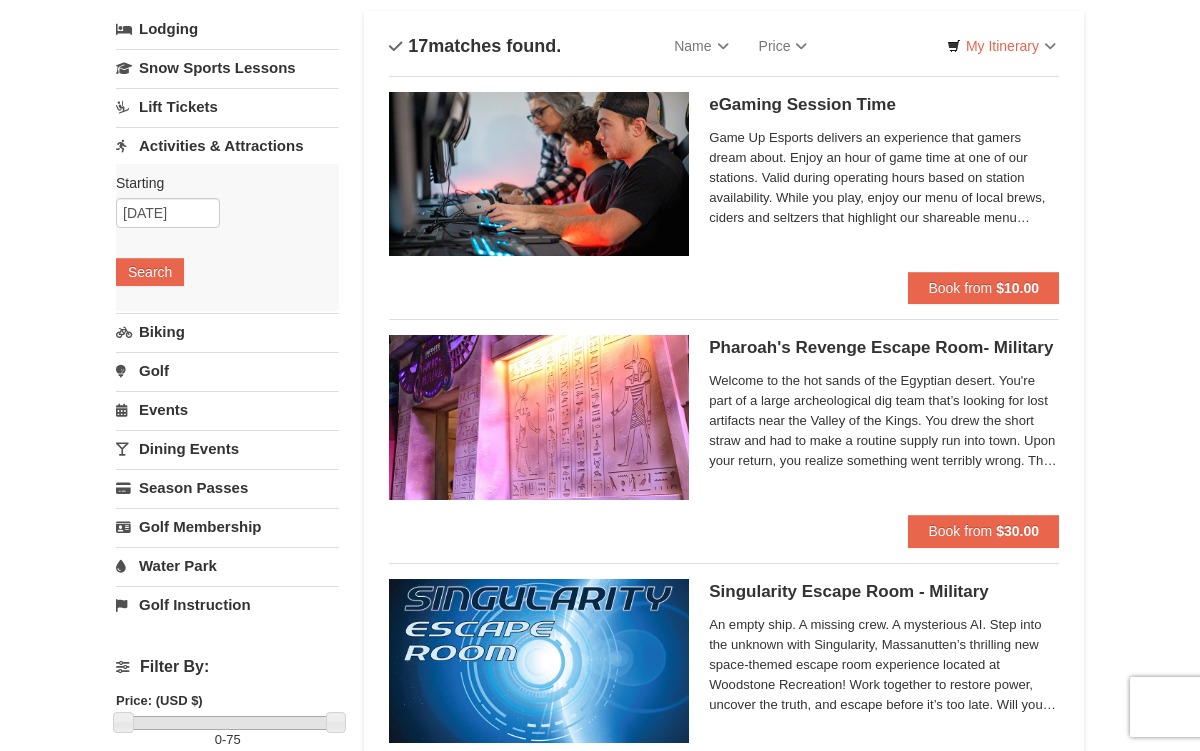 scroll, scrollTop: 0, scrollLeft: 0, axis: both 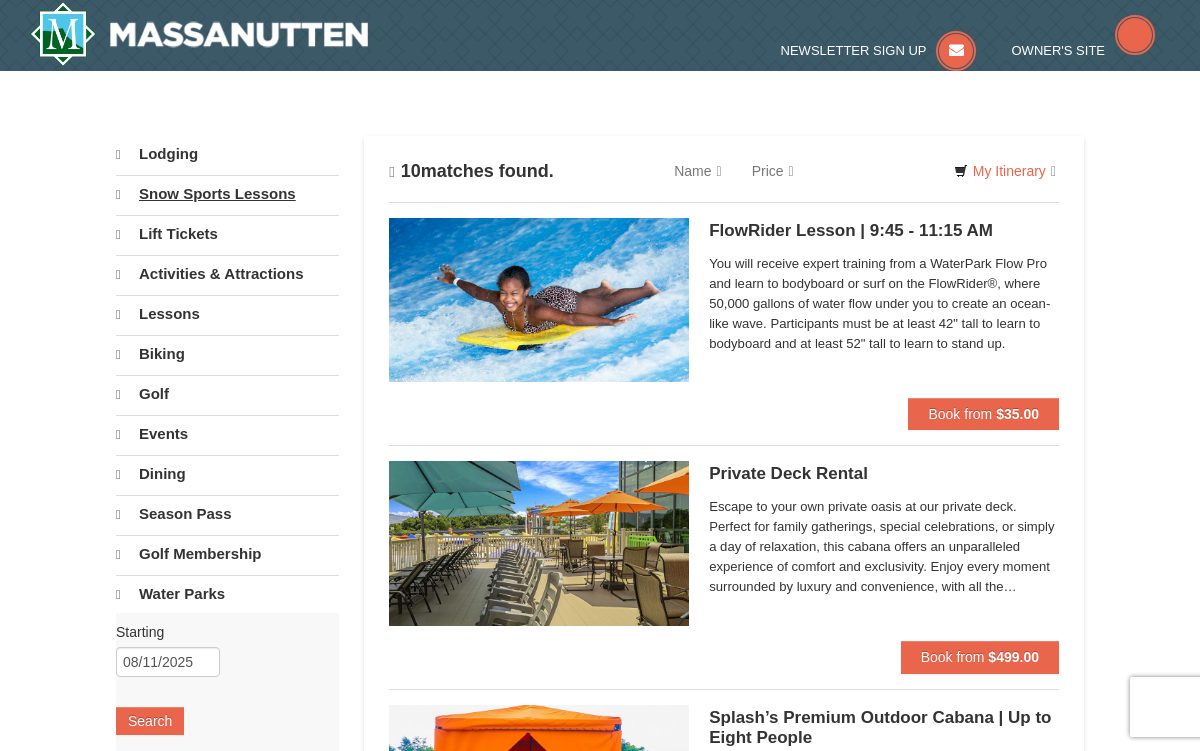 select on "8" 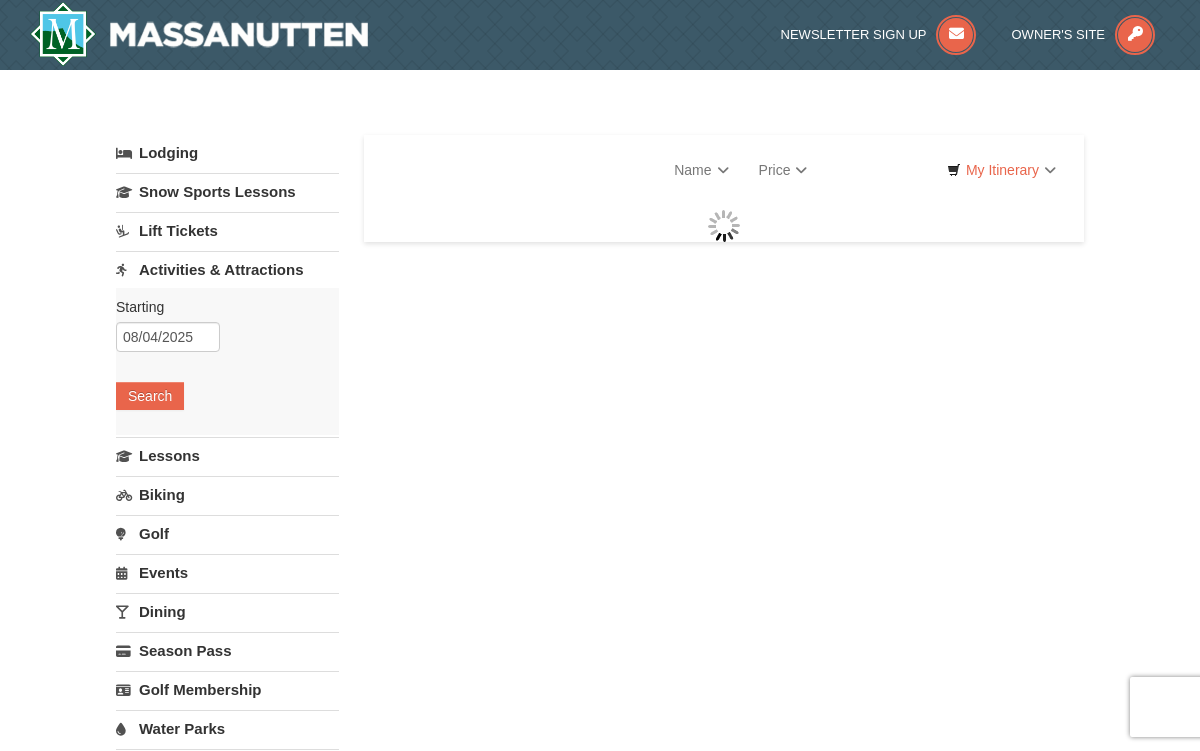 scroll, scrollTop: 0, scrollLeft: 0, axis: both 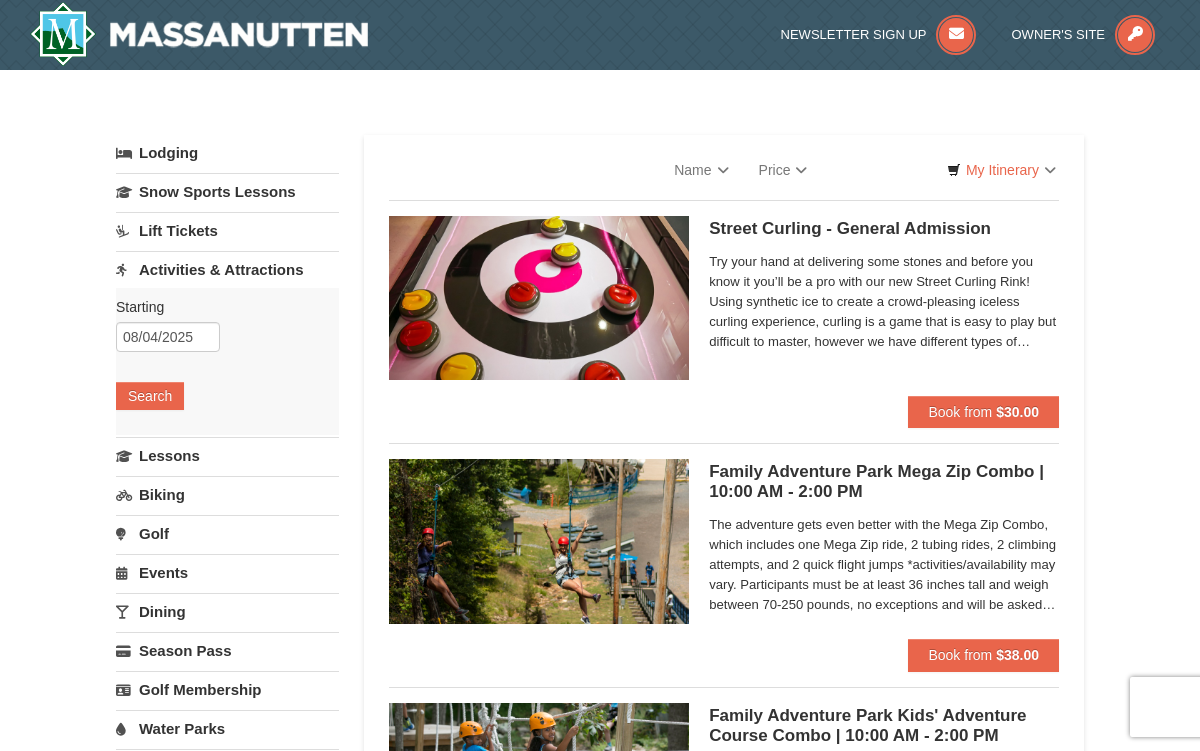 select on "8" 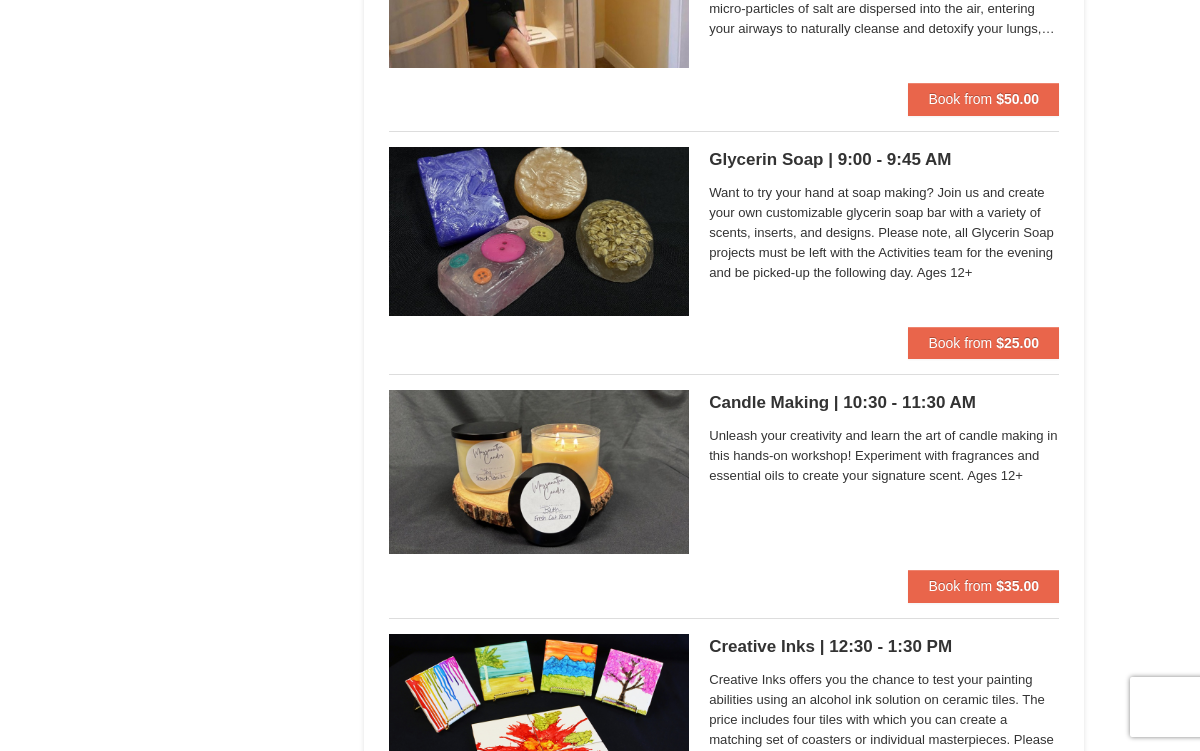 scroll, scrollTop: 5183, scrollLeft: 0, axis: vertical 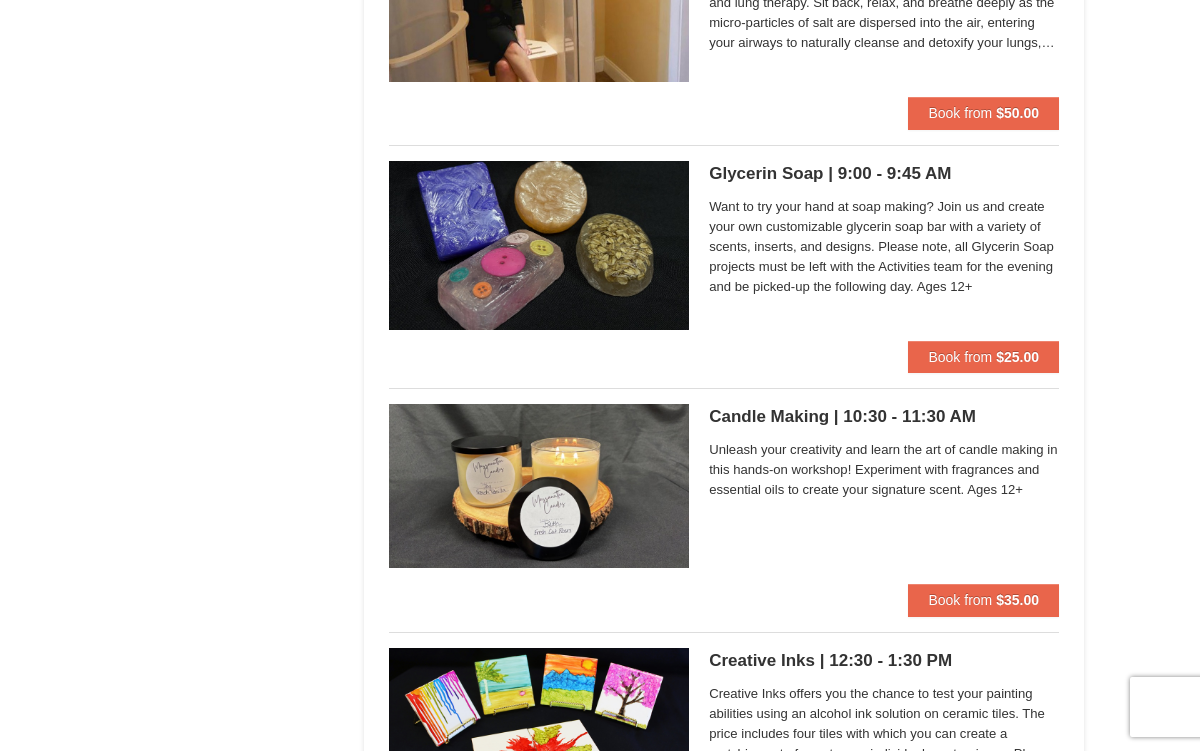 click on "[PRODUCT] | [TIME] - [TIME] [CITY] Classes and Workshops" at bounding box center [884, 174] 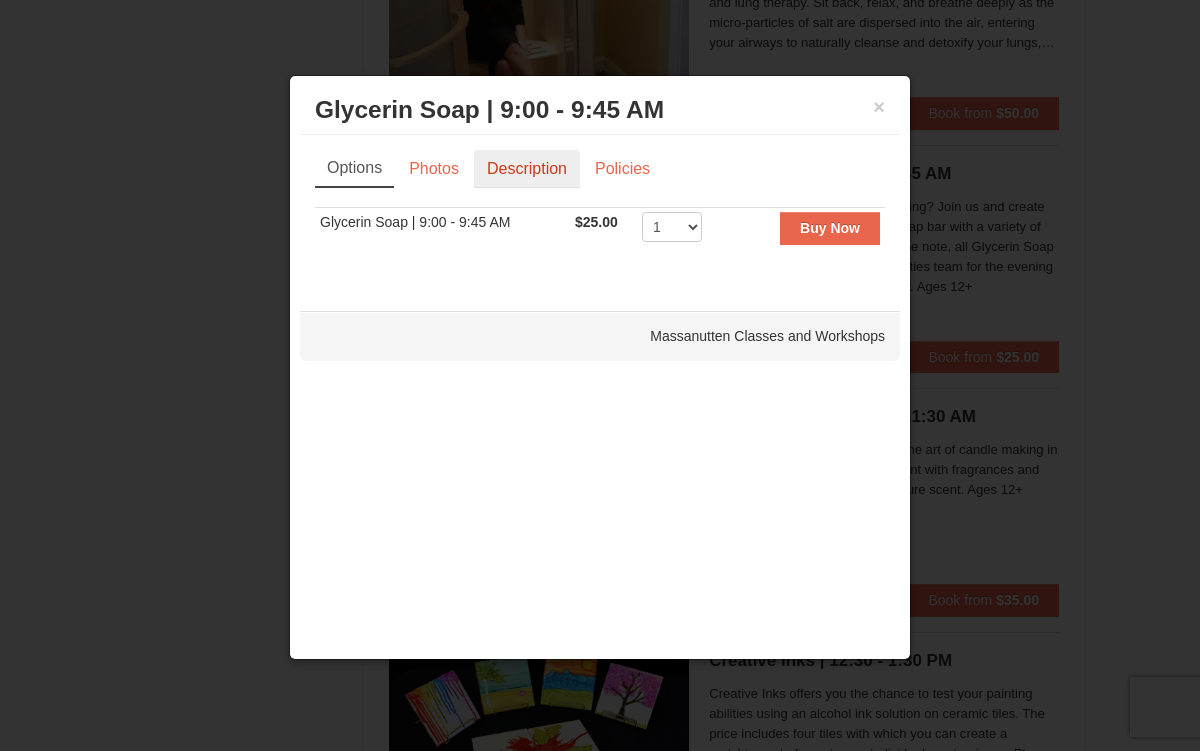 click on "Description" at bounding box center [527, 169] 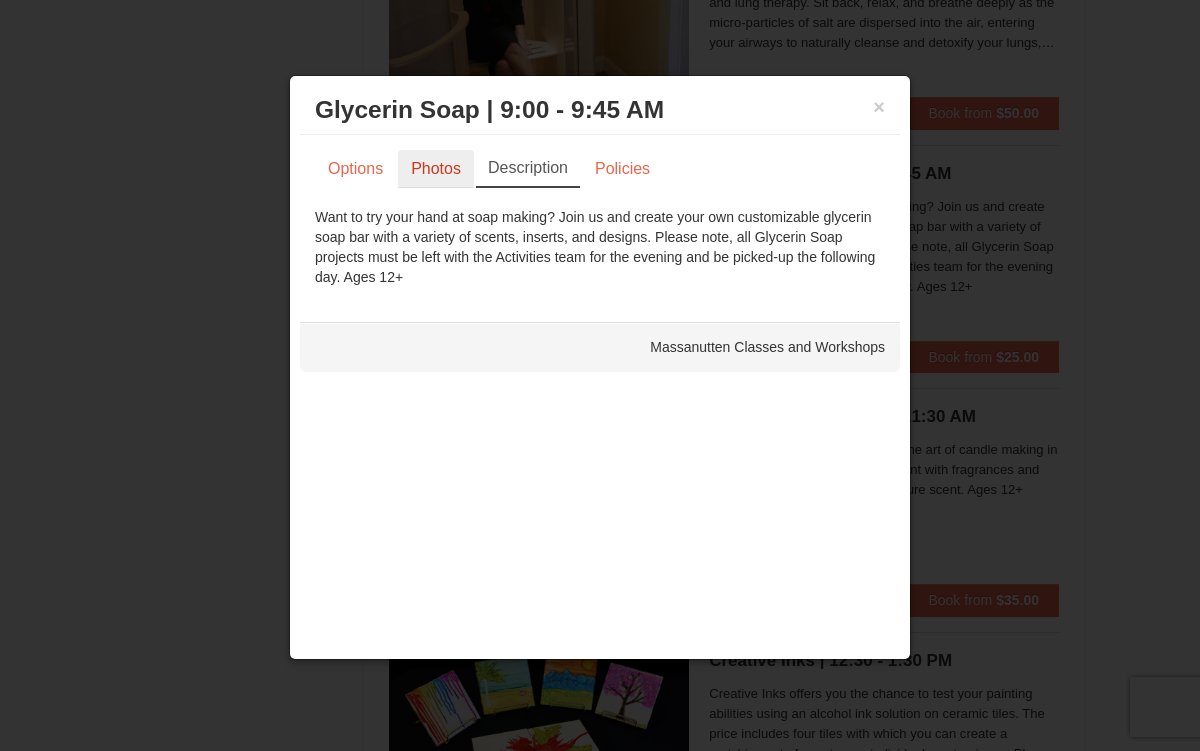 click on "Photos" at bounding box center (436, 169) 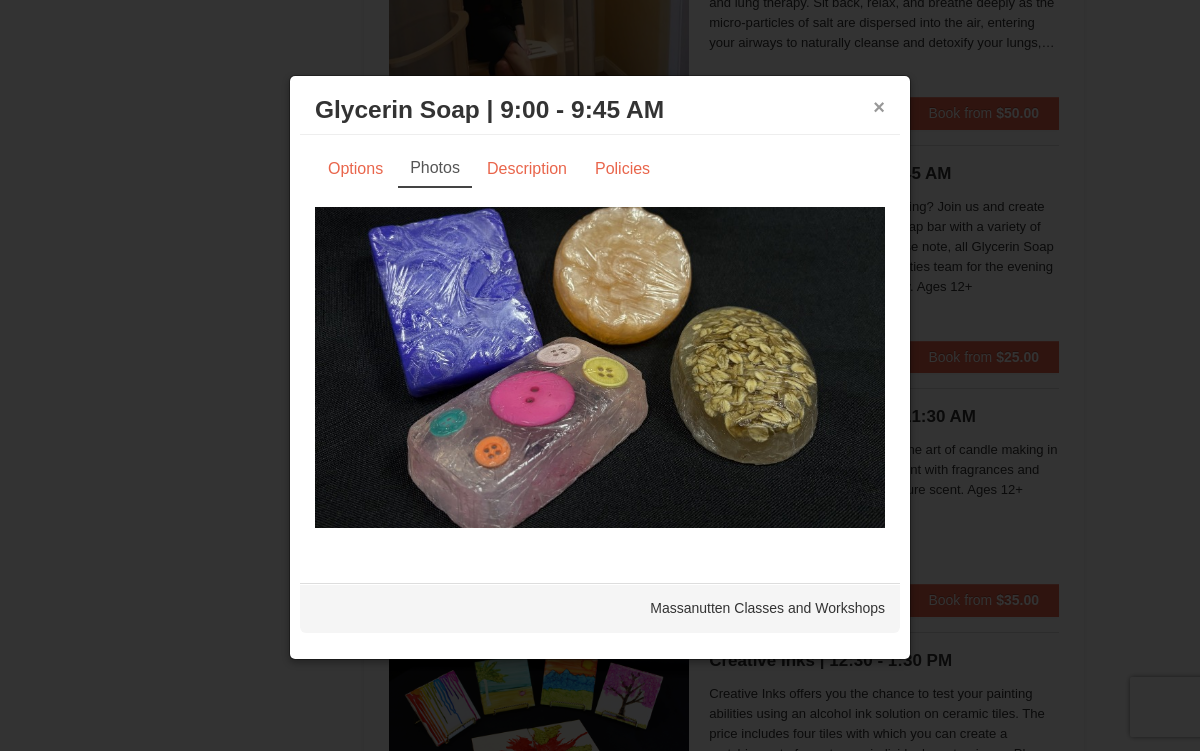 click on "×" at bounding box center [879, 107] 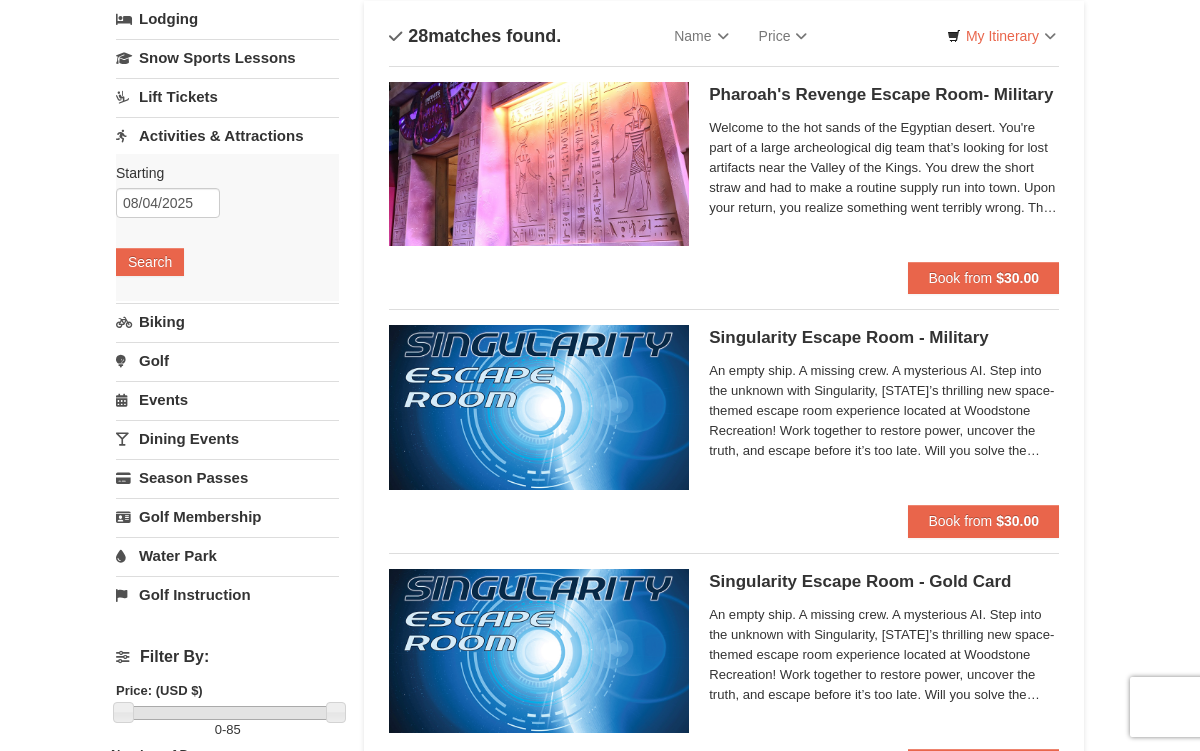 scroll, scrollTop: 0, scrollLeft: 0, axis: both 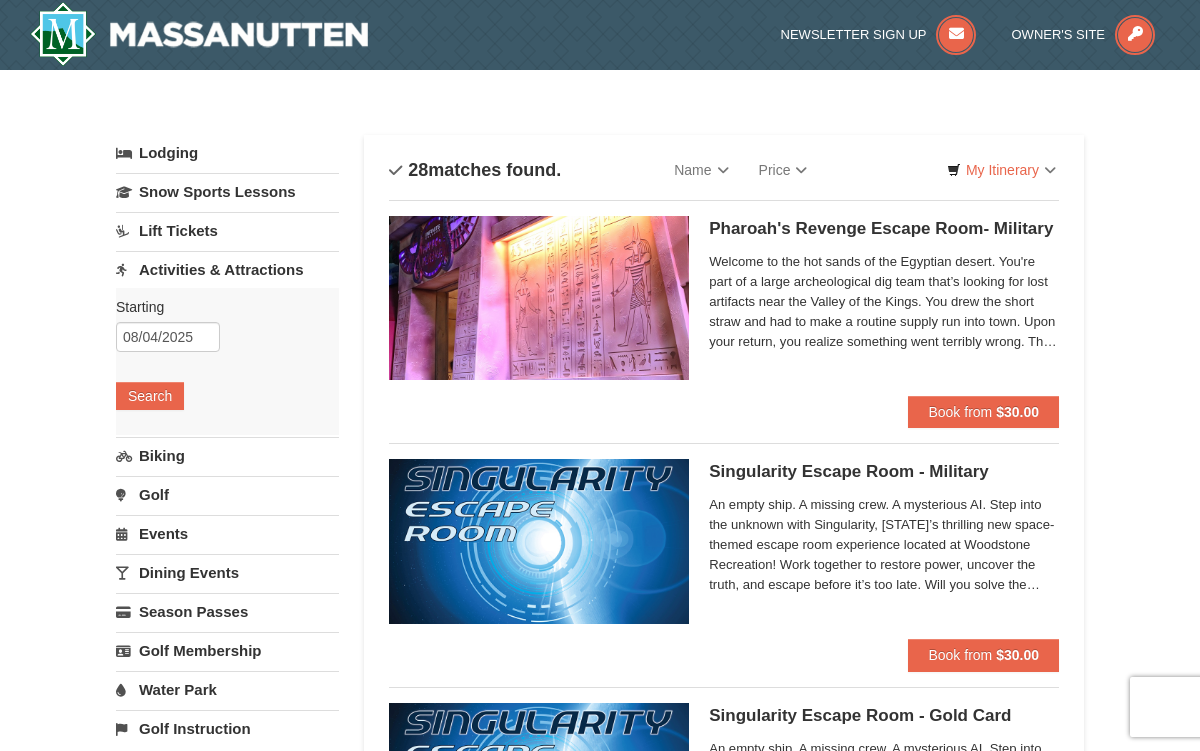 click on "Activities & Attractions" at bounding box center (227, 269) 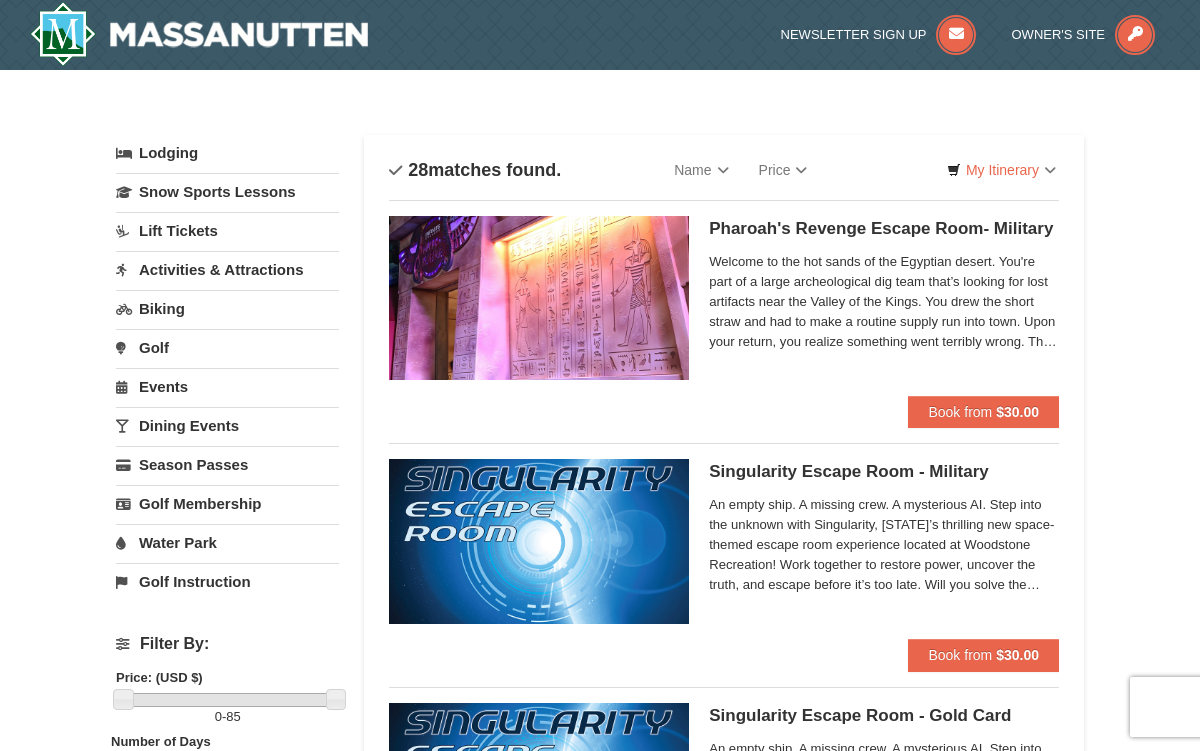 click on "Biking" at bounding box center (227, 308) 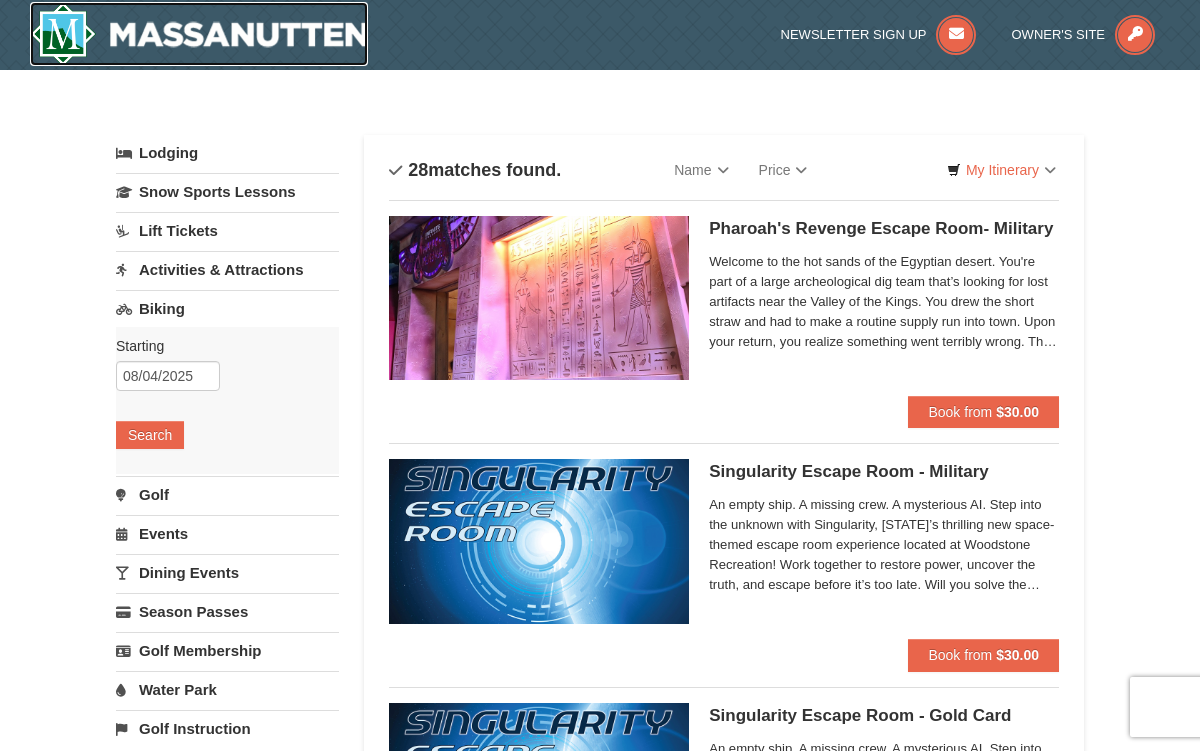 click at bounding box center [199, 34] 